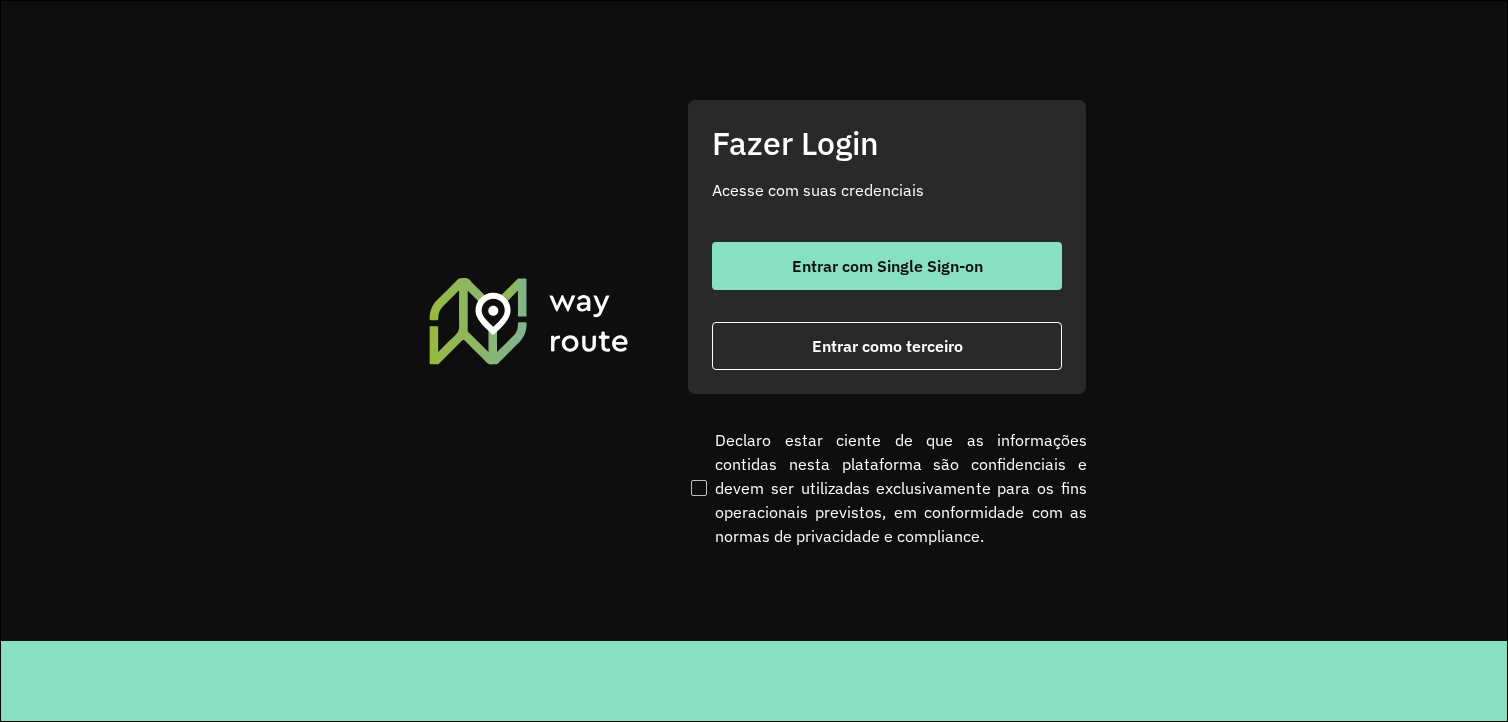 scroll, scrollTop: 0, scrollLeft: 0, axis: both 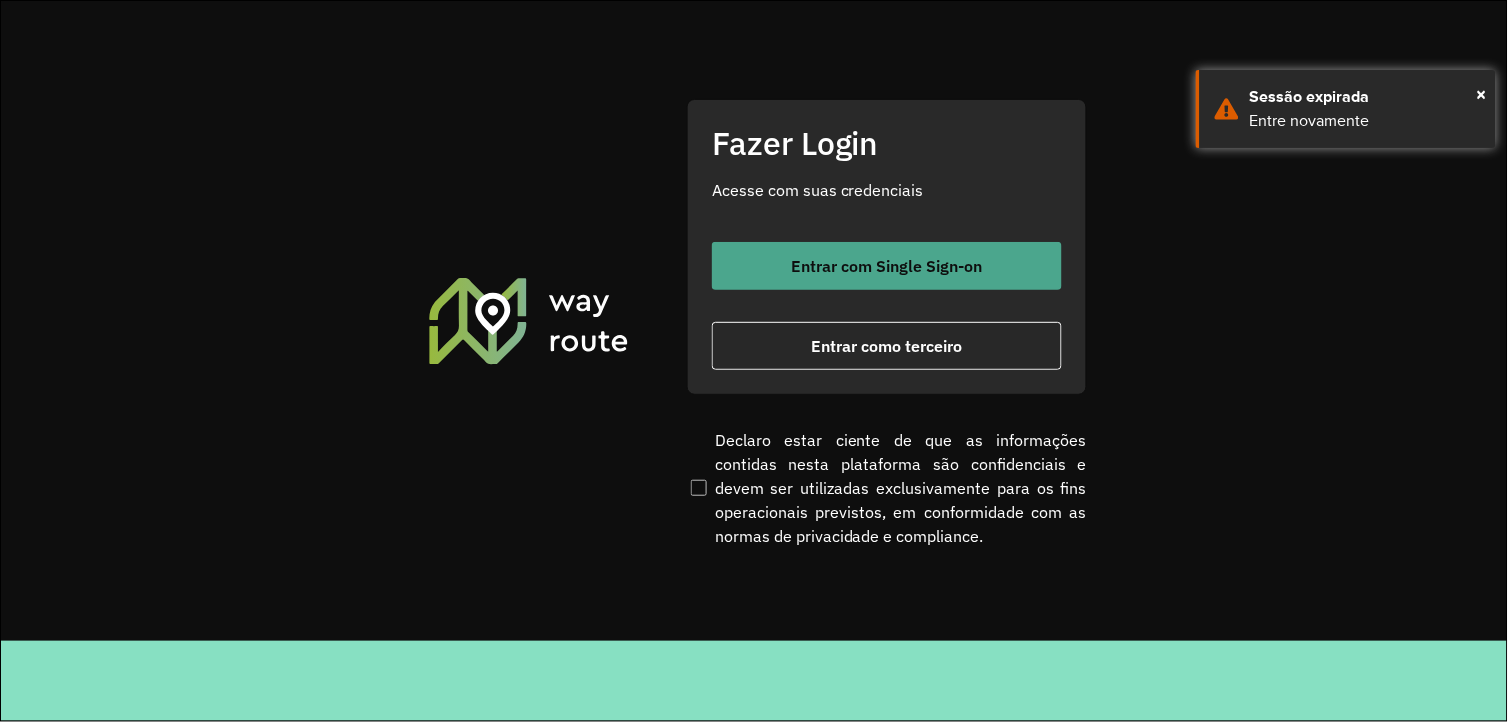 click on "Entrar com Single Sign-on" at bounding box center (887, 266) 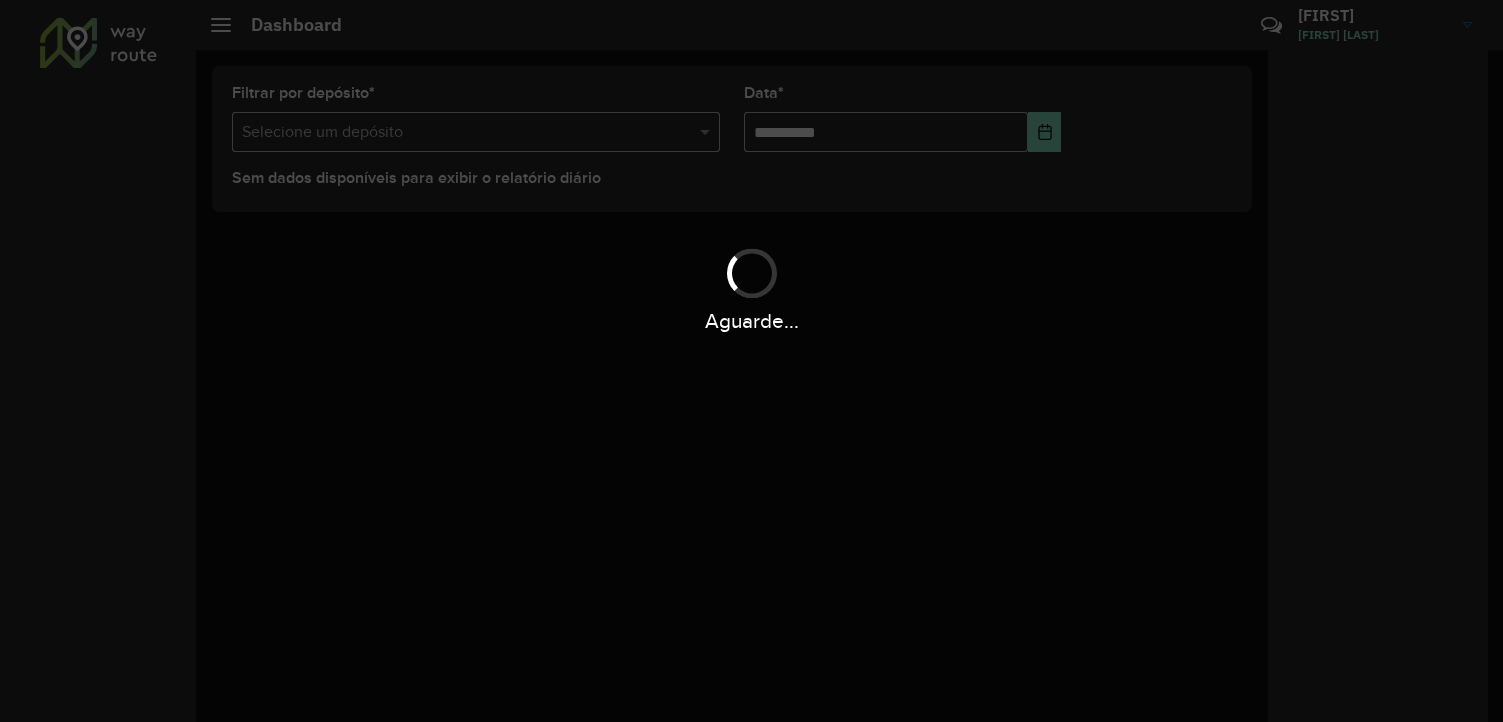 scroll, scrollTop: 0, scrollLeft: 0, axis: both 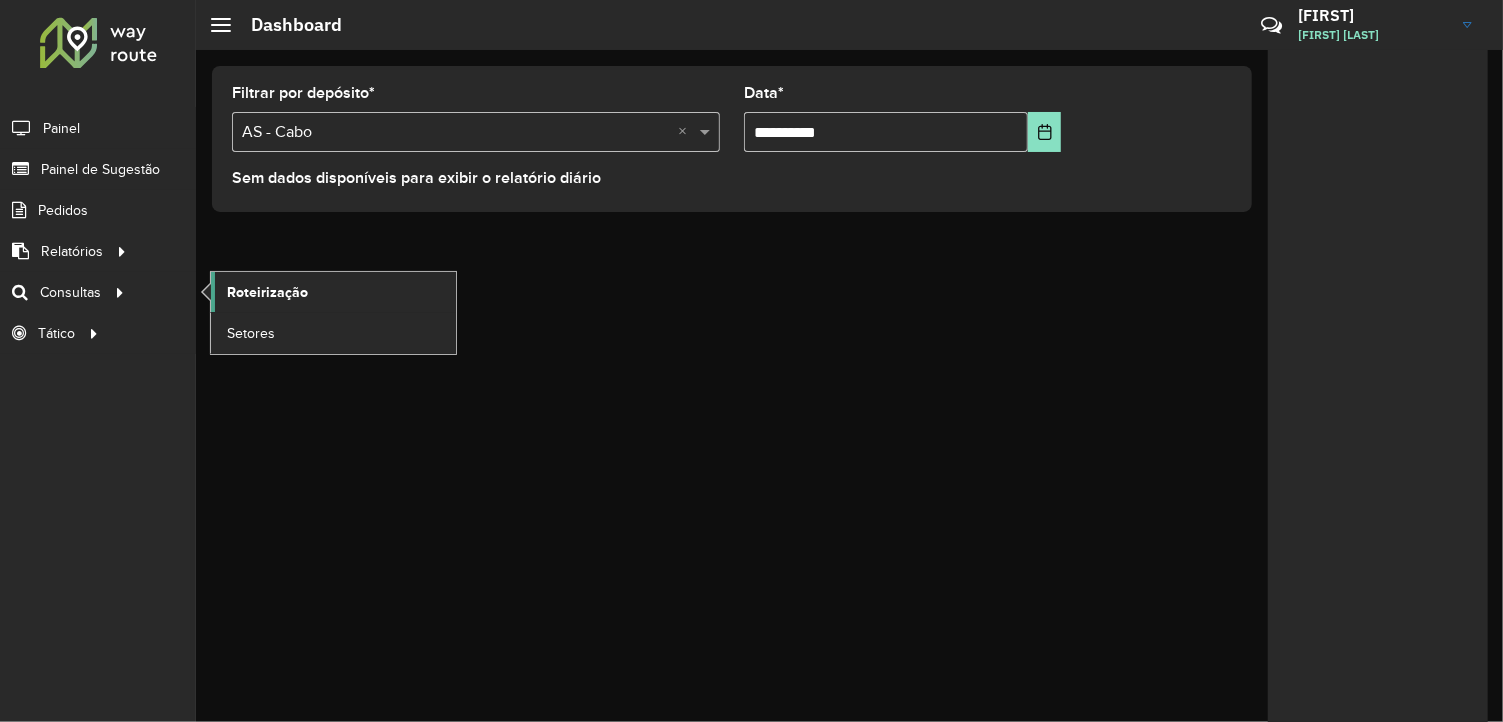 click on "Roteirização" at bounding box center [333, 292] 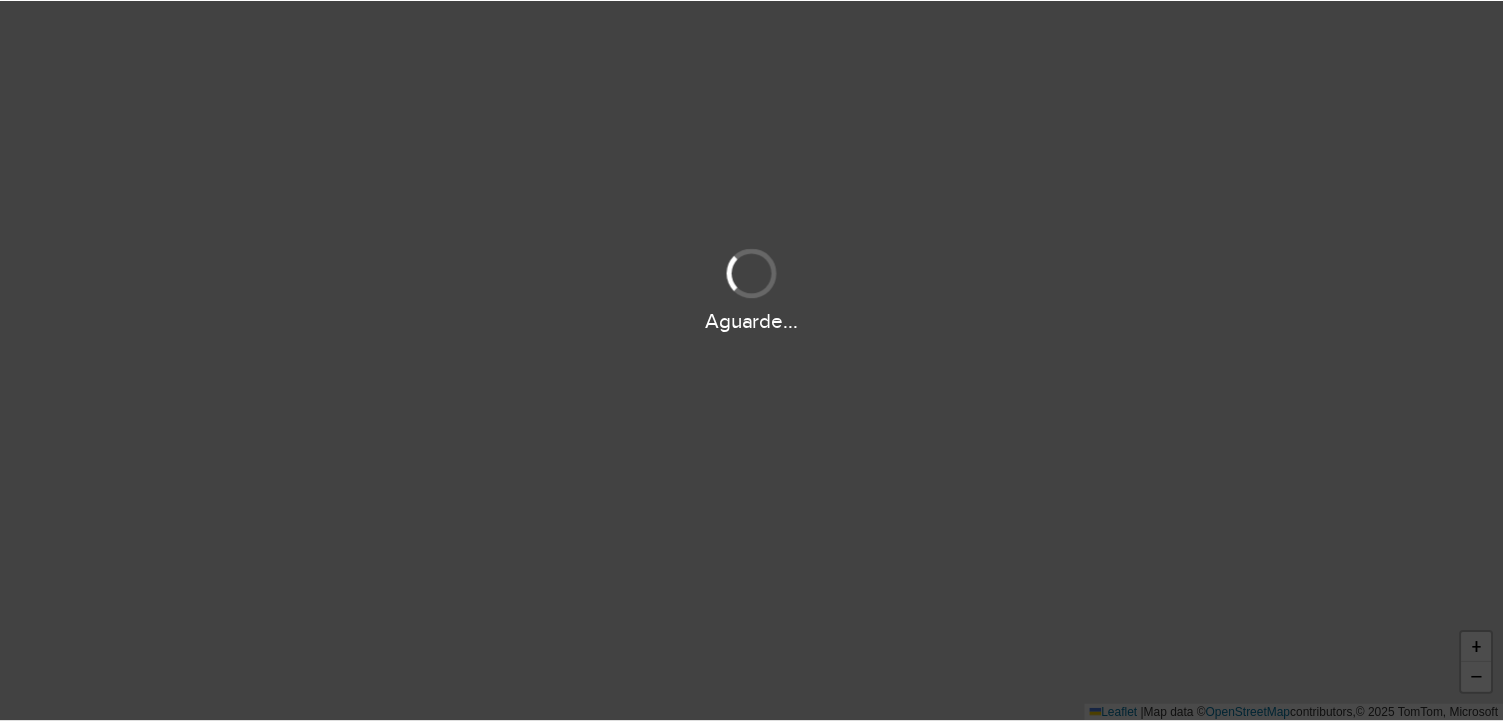 scroll, scrollTop: 0, scrollLeft: 0, axis: both 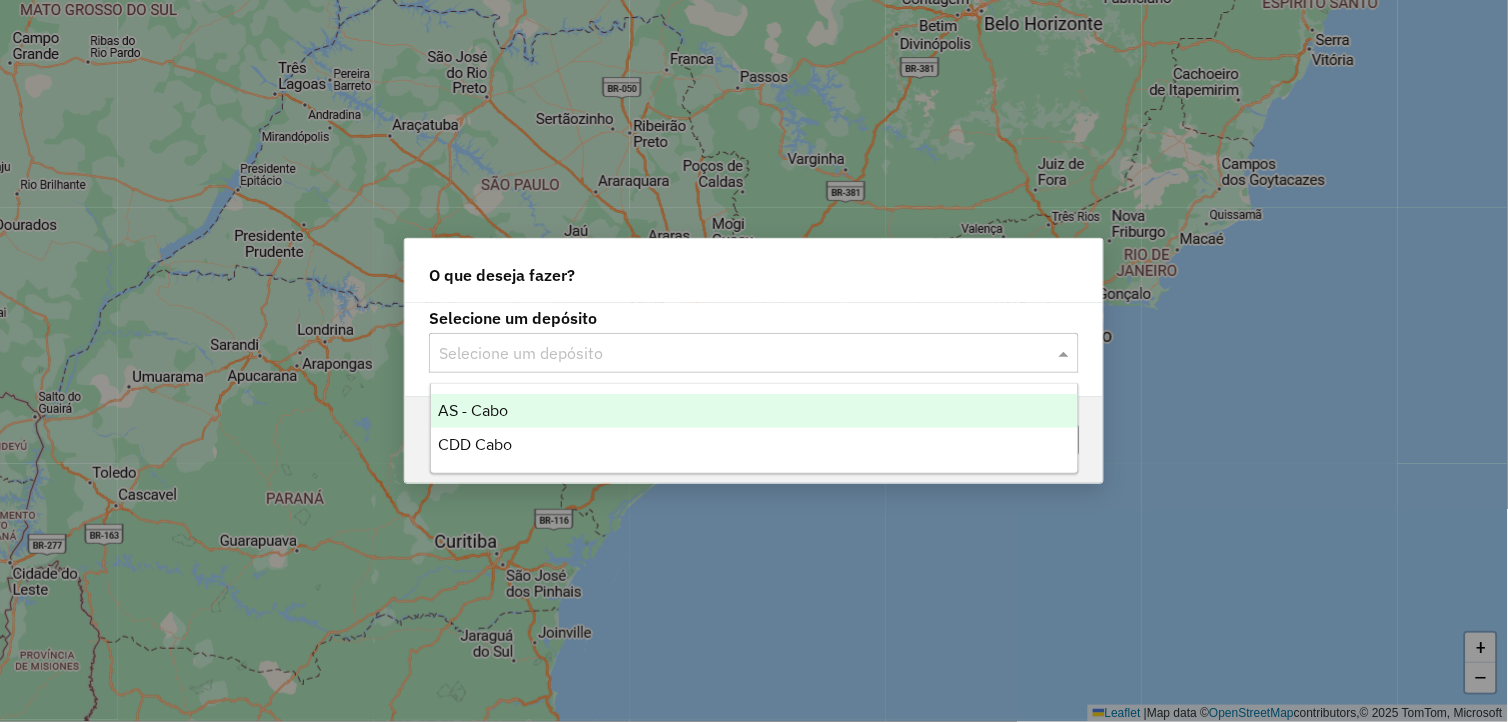 click at bounding box center (734, 354) 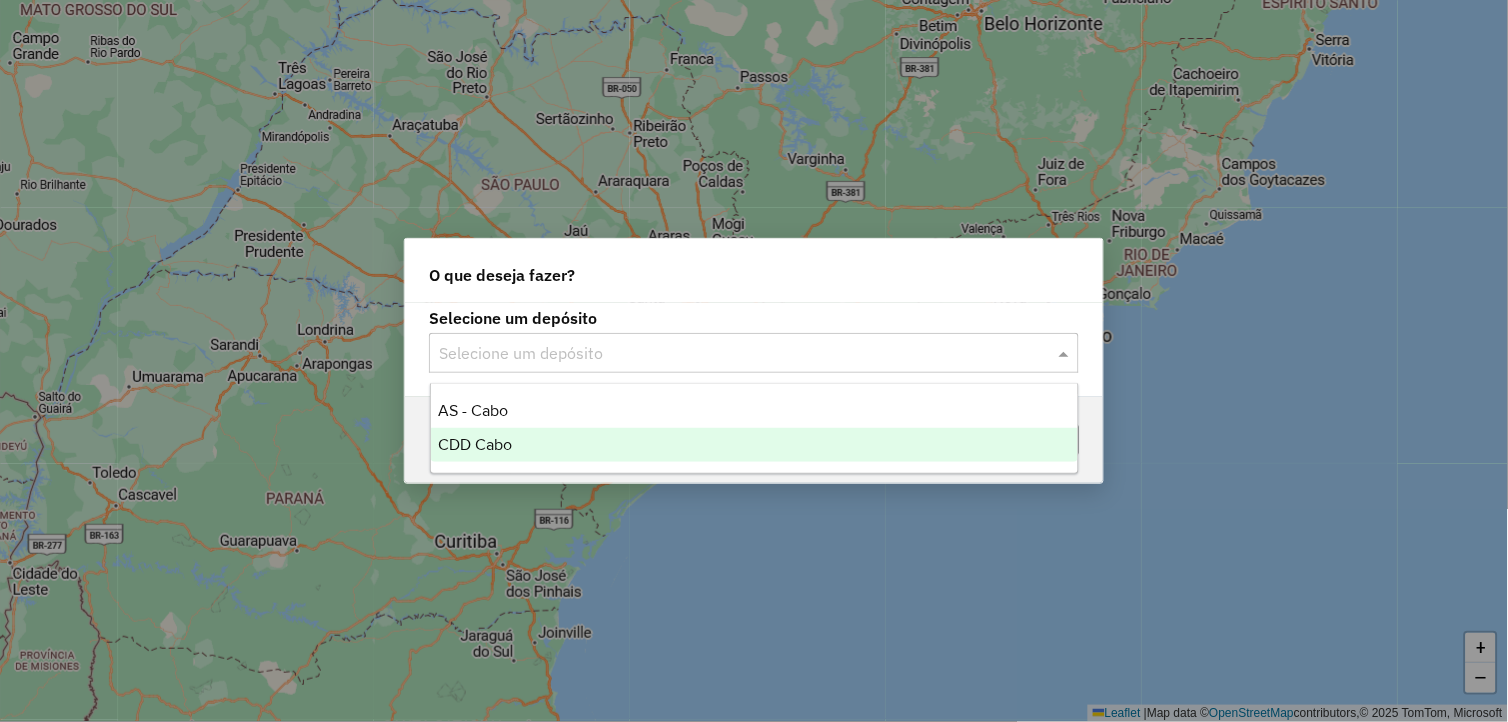 click on "CDD Cabo" at bounding box center (755, 445) 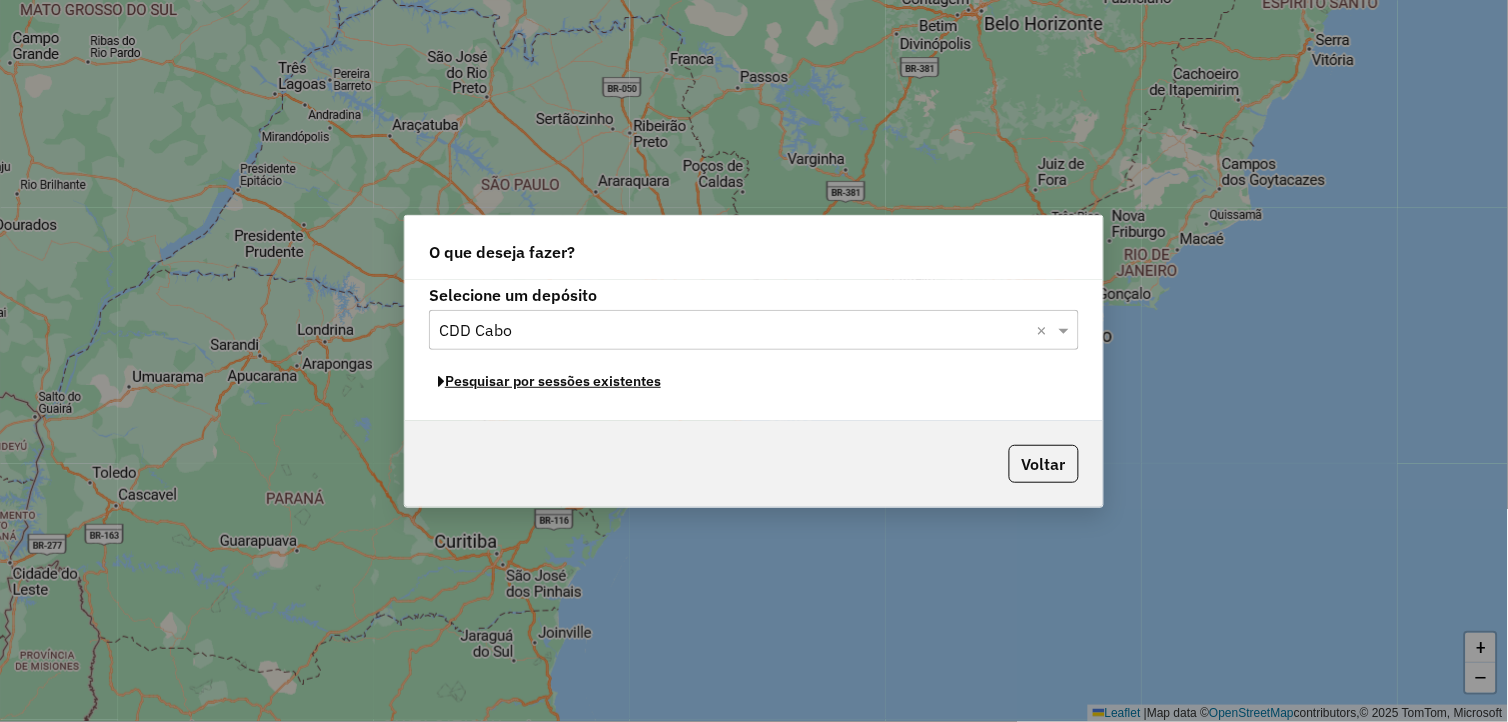 click on "Pesquisar por sessões existentes" at bounding box center [549, 381] 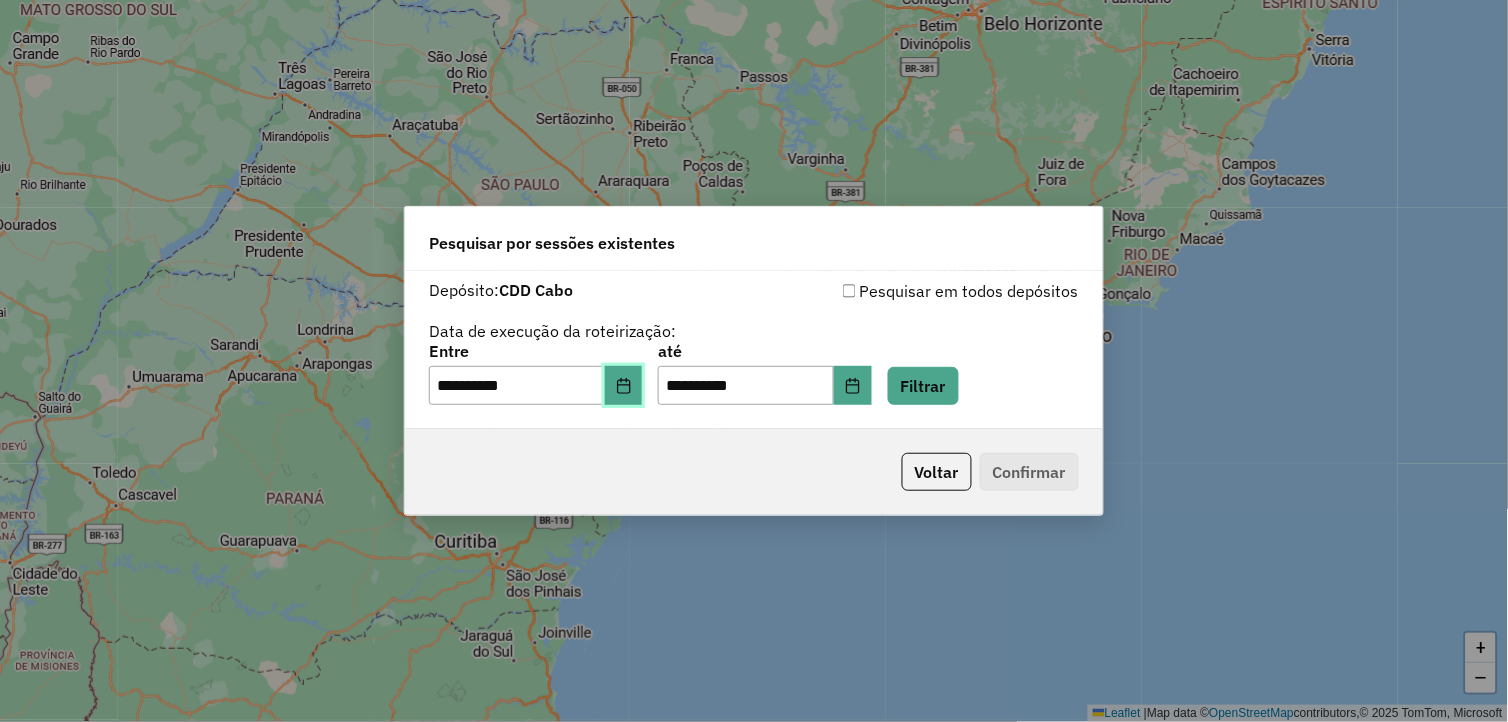 click at bounding box center (623, 386) 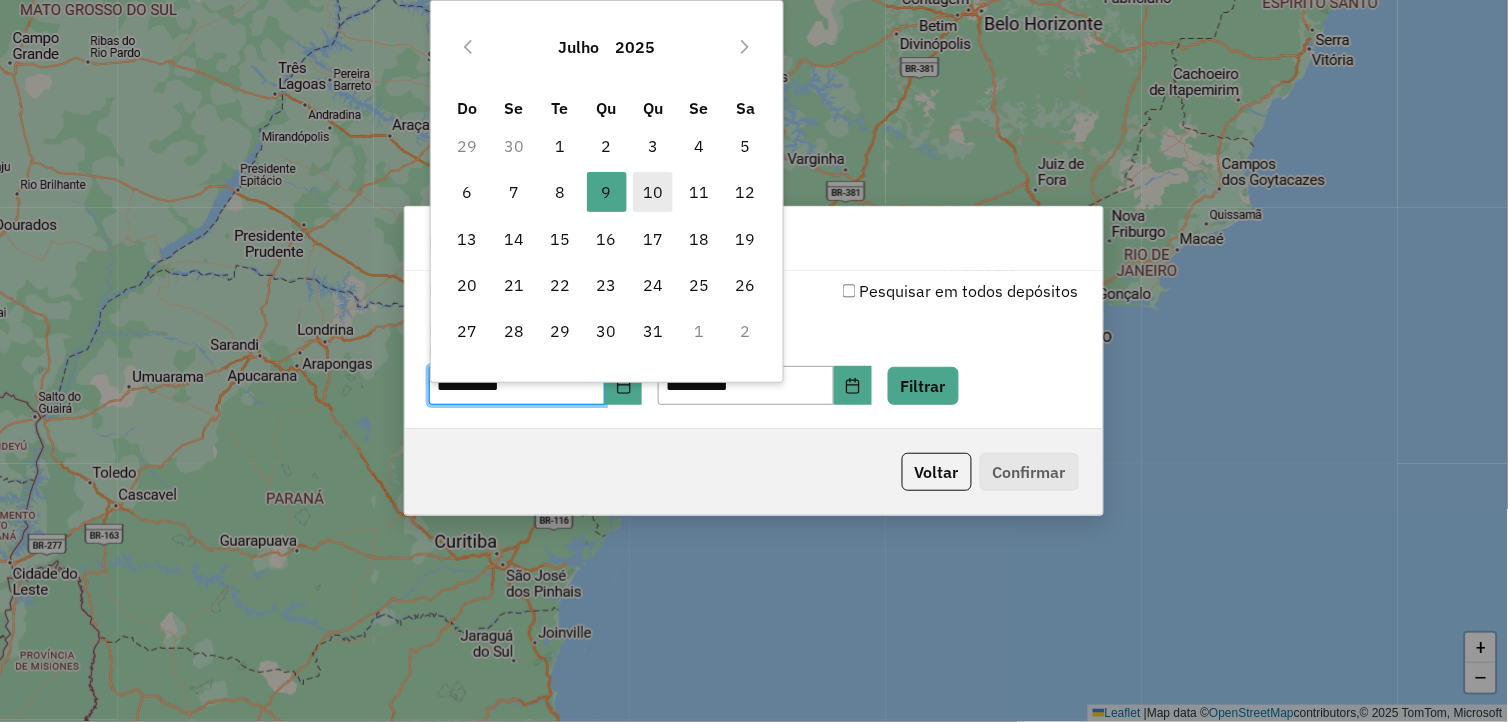 click on "10" at bounding box center (653, 192) 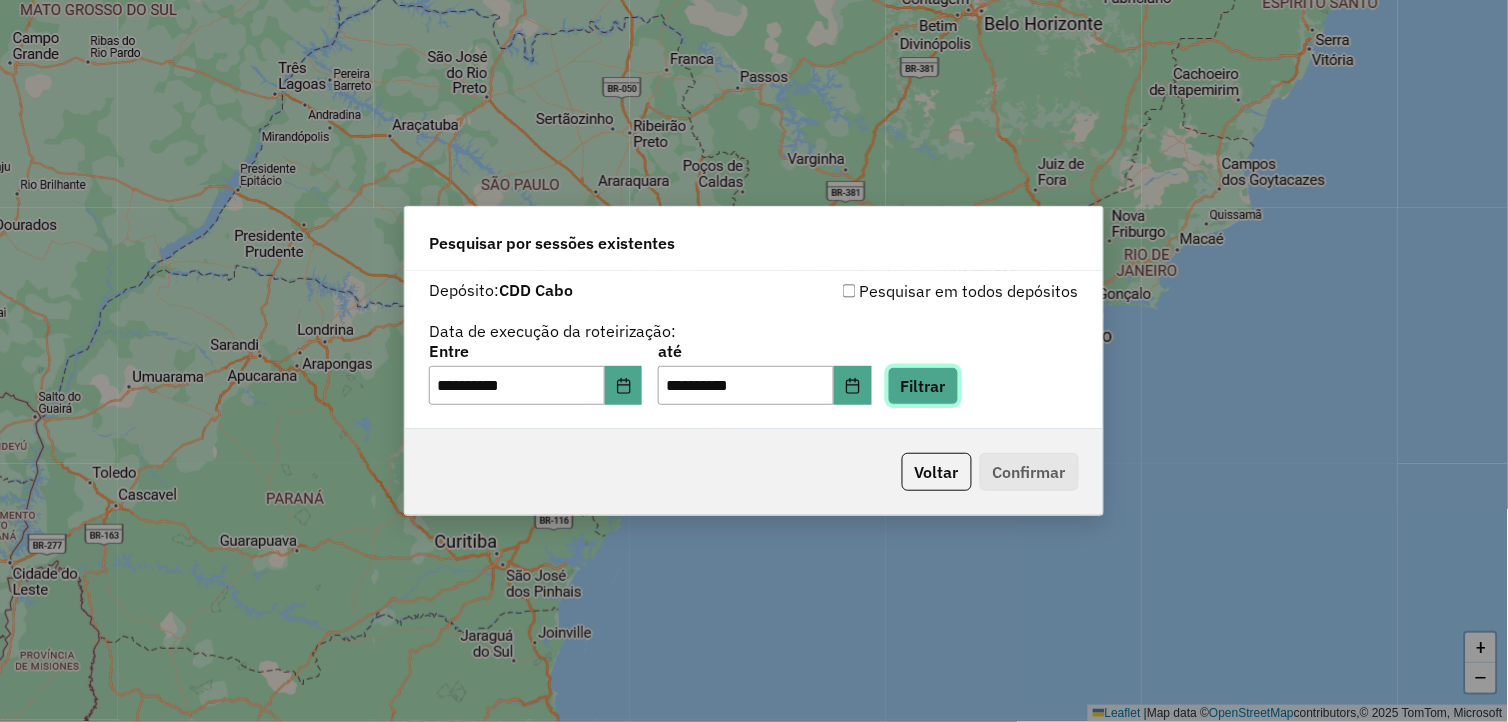 click on "Filtrar" at bounding box center [923, 386] 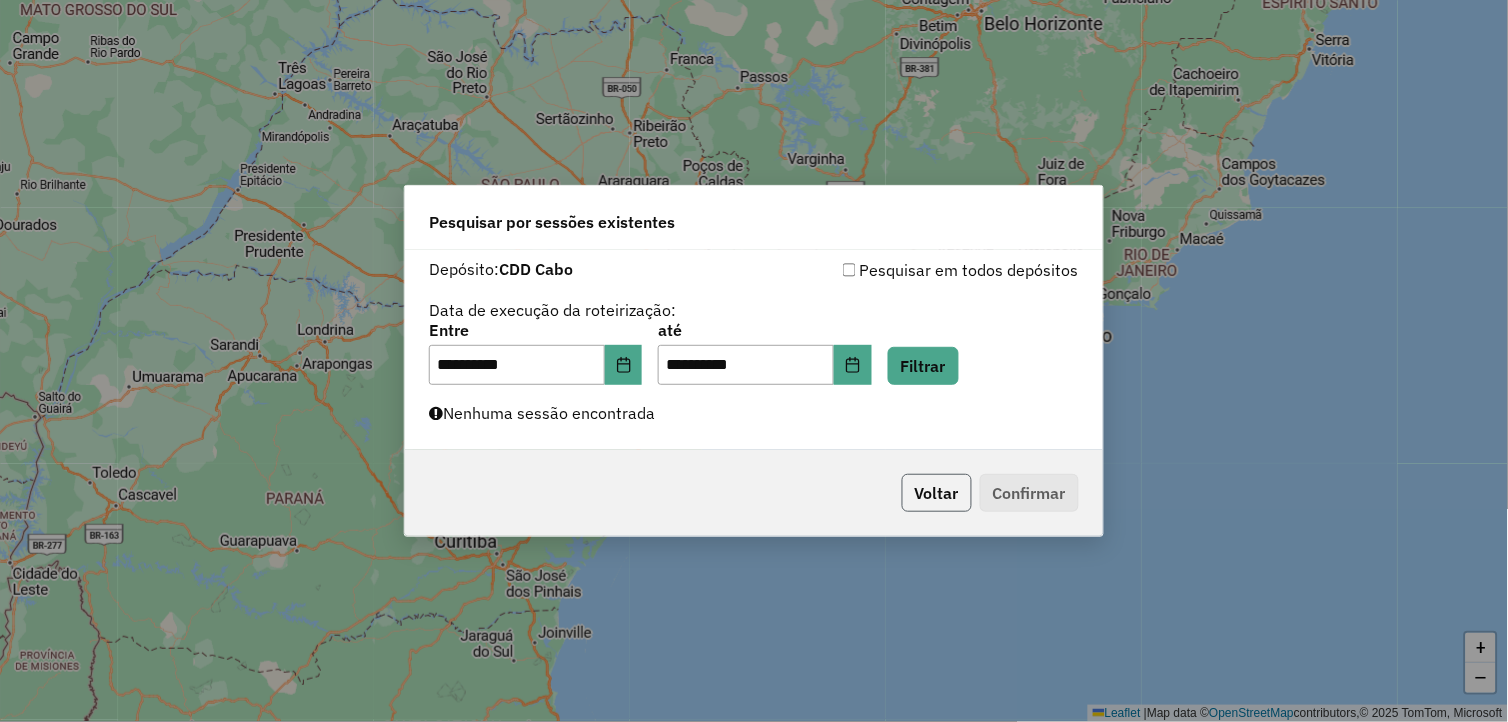click on "Voltar" at bounding box center (937, 493) 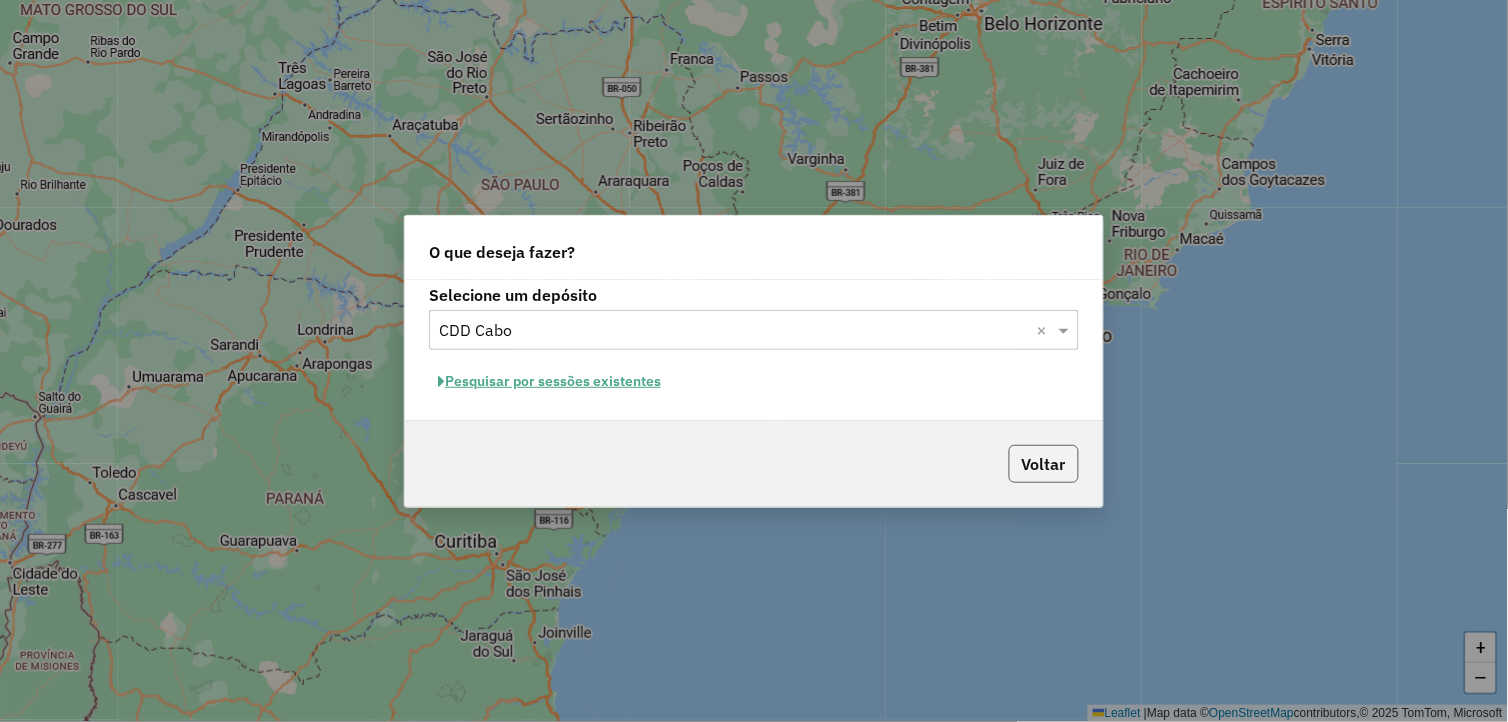 click on "Voltar" at bounding box center [1044, 464] 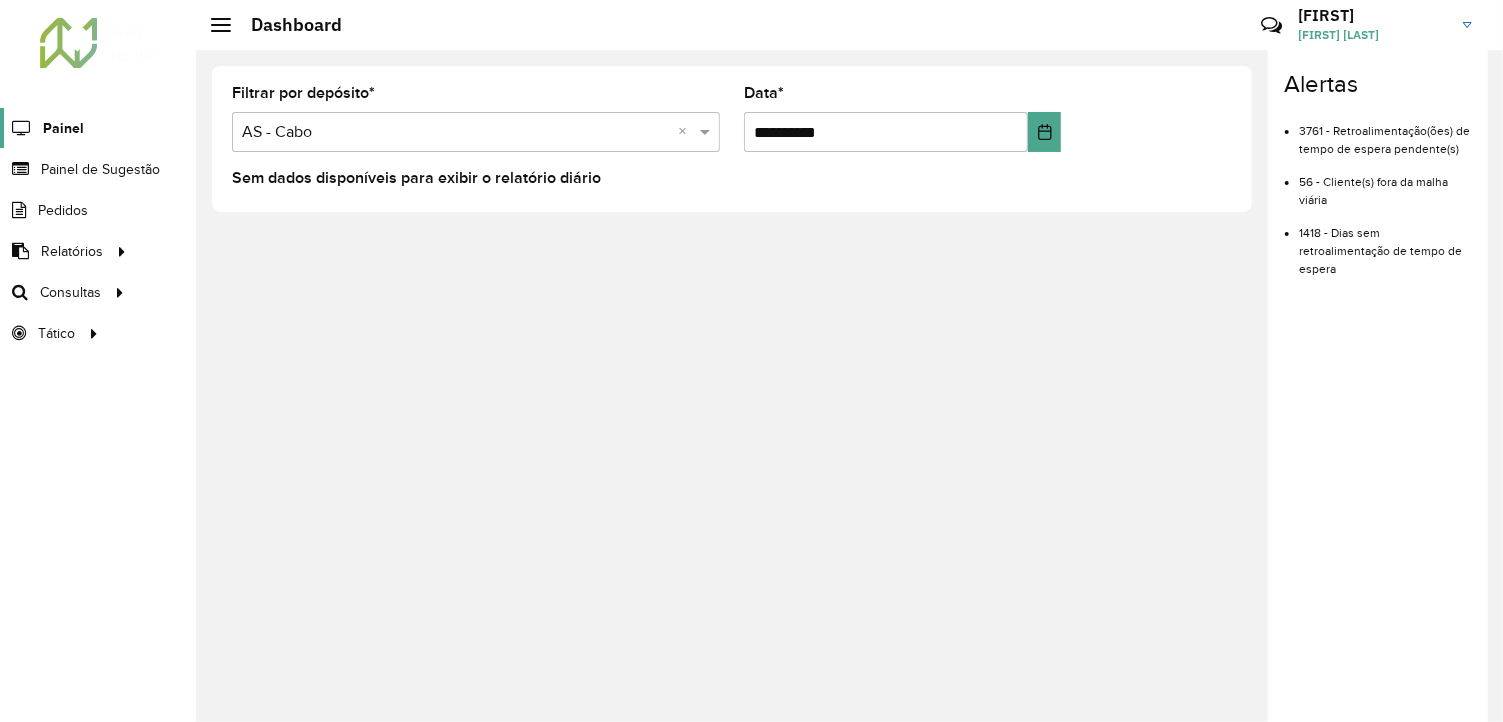 click on "Painel" at bounding box center (63, 128) 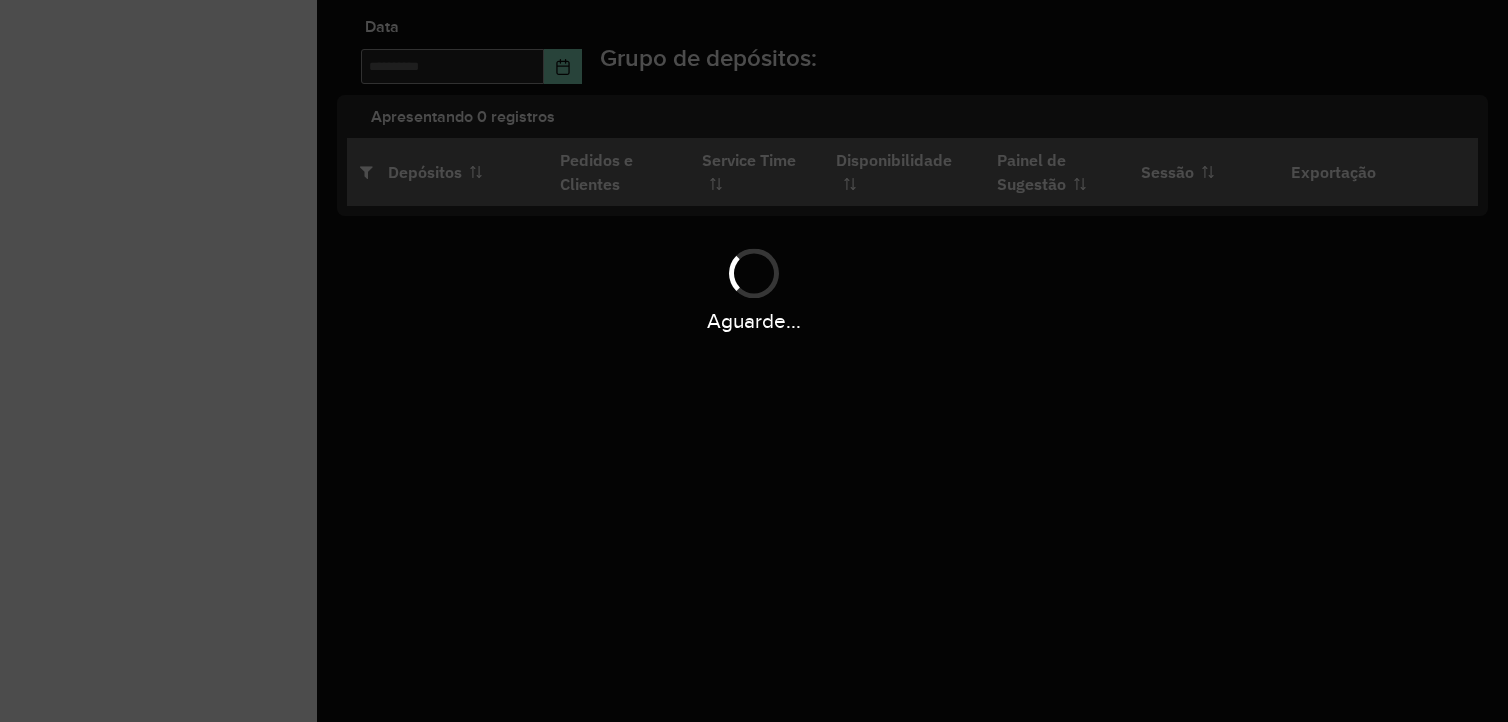 scroll, scrollTop: 0, scrollLeft: 0, axis: both 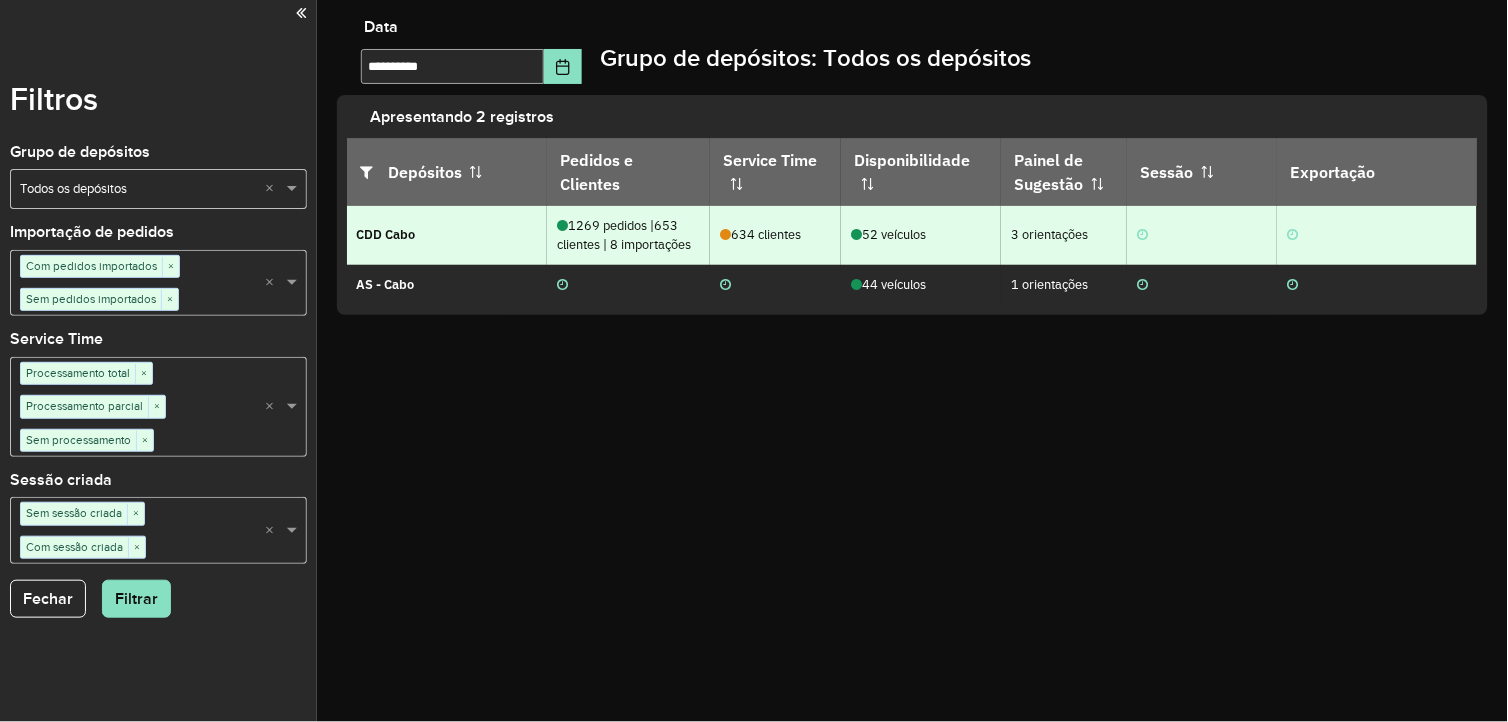click on "1269 pedidos |   653 clientes | 8 importações" at bounding box center (628, 235) 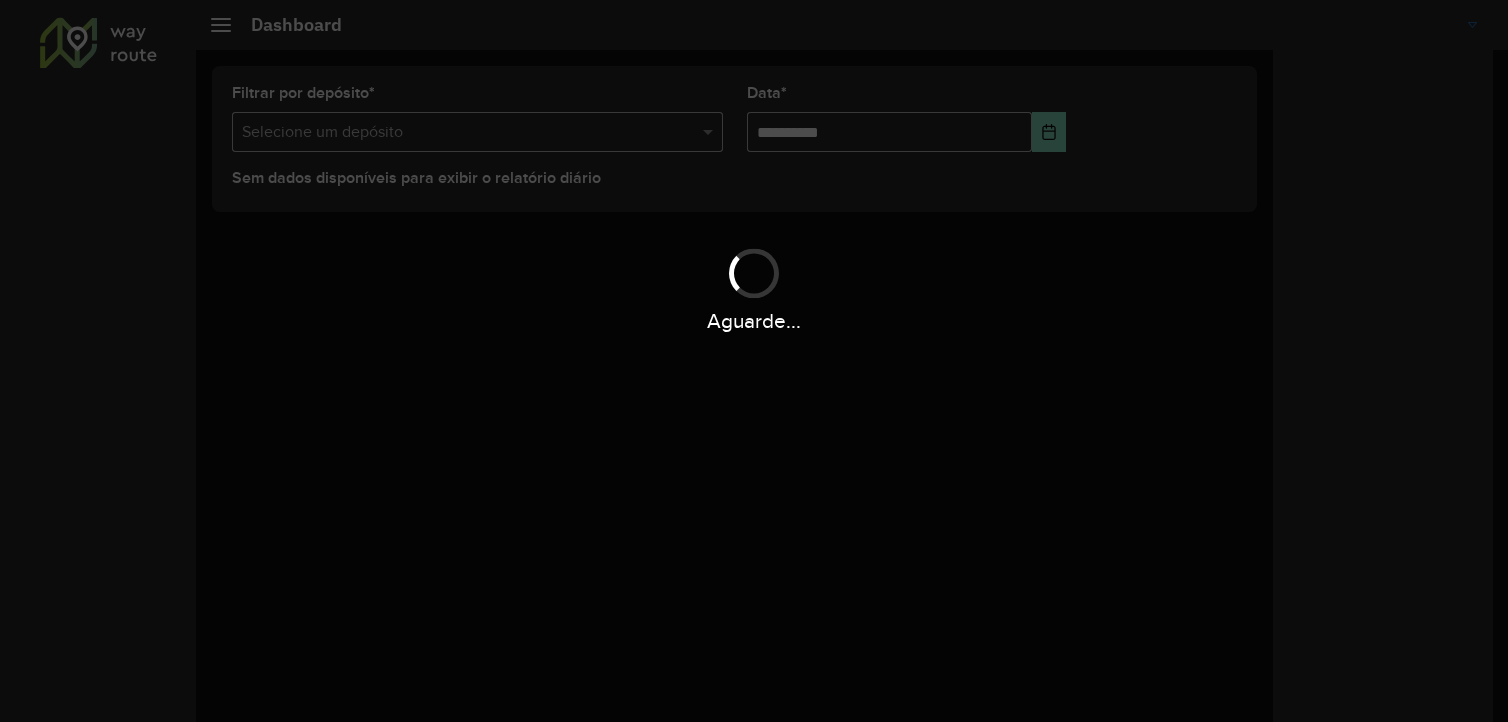 scroll, scrollTop: 0, scrollLeft: 0, axis: both 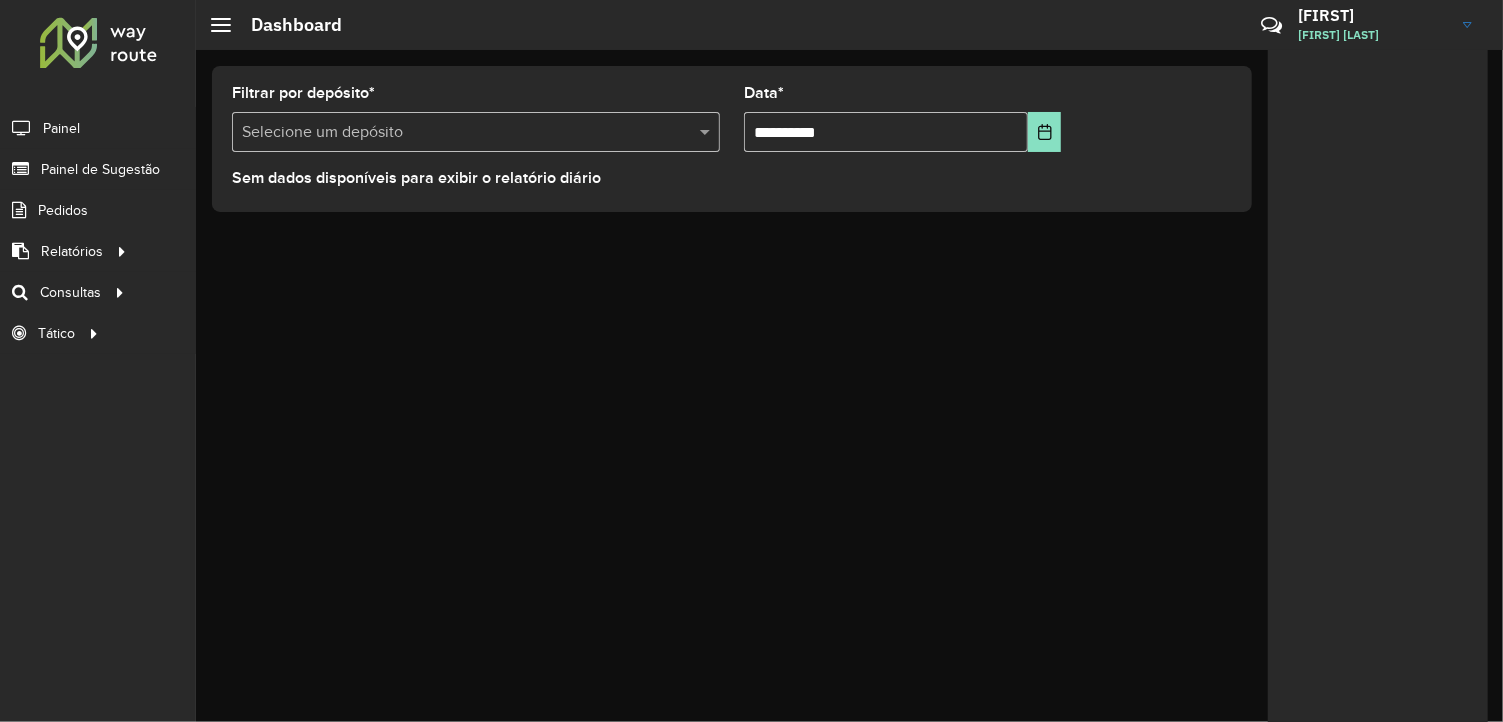 drag, startPoint x: 1065, startPoint y: 123, endPoint x: 1053, endPoint y: 123, distance: 12 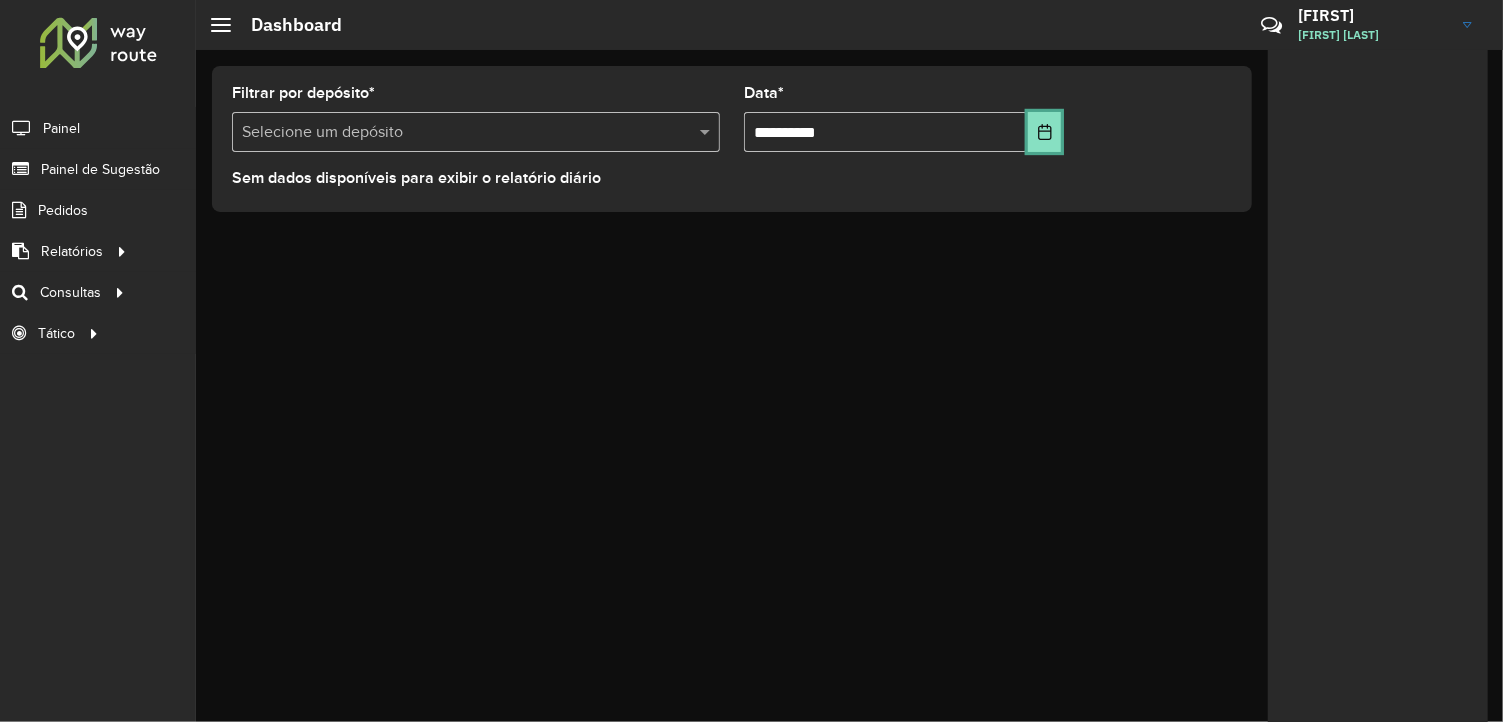 click at bounding box center [1044, 132] 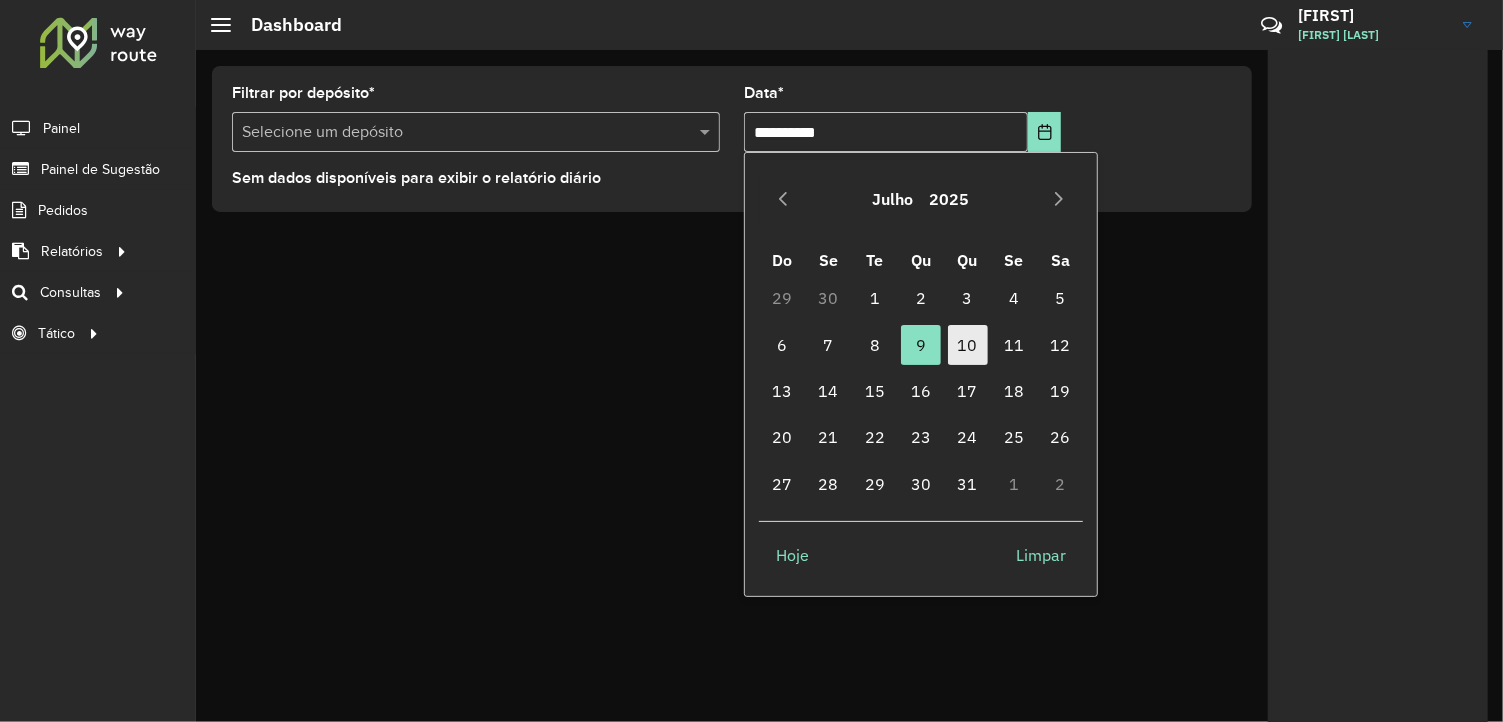 click on "10" at bounding box center (968, 345) 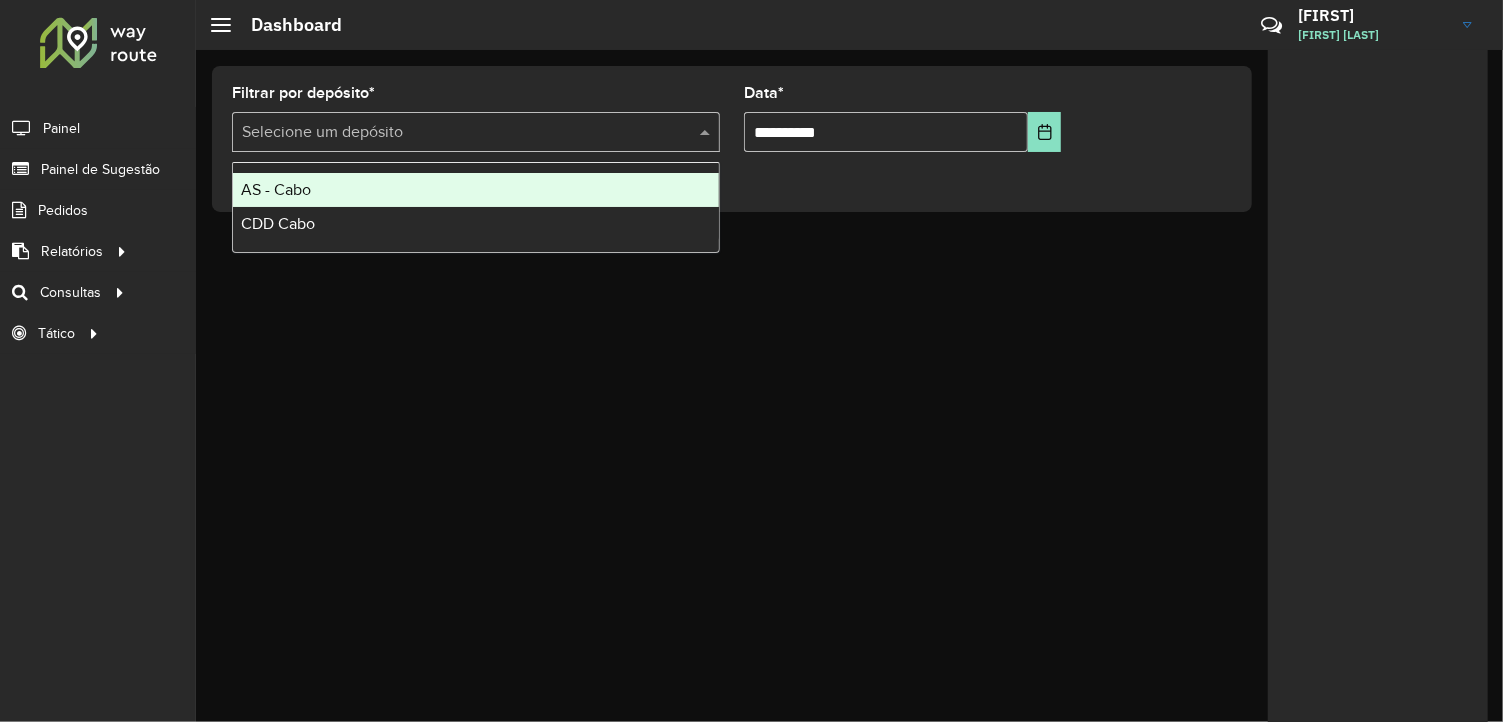 click at bounding box center (456, 133) 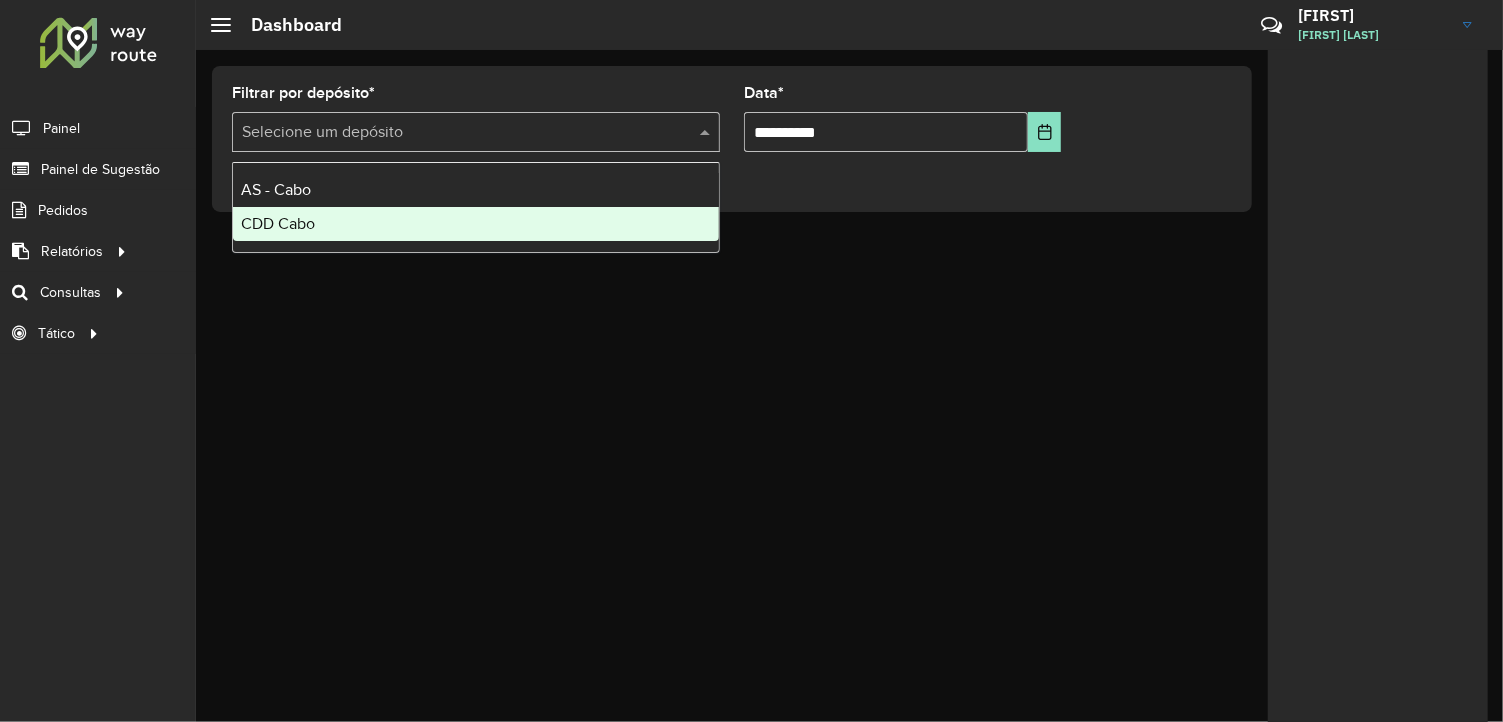 click on "CDD Cabo" at bounding box center (476, 224) 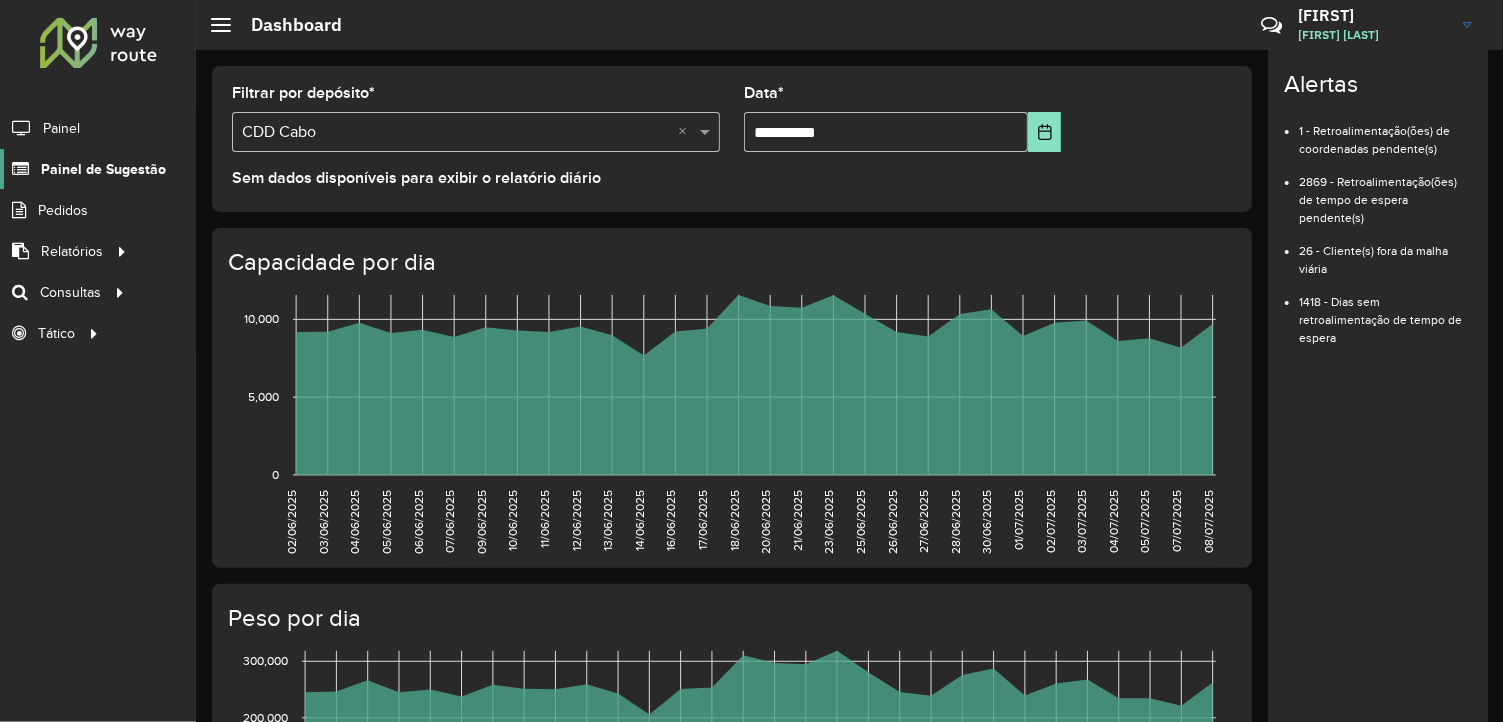 click on "Painel de Sugestão" at bounding box center [103, 169] 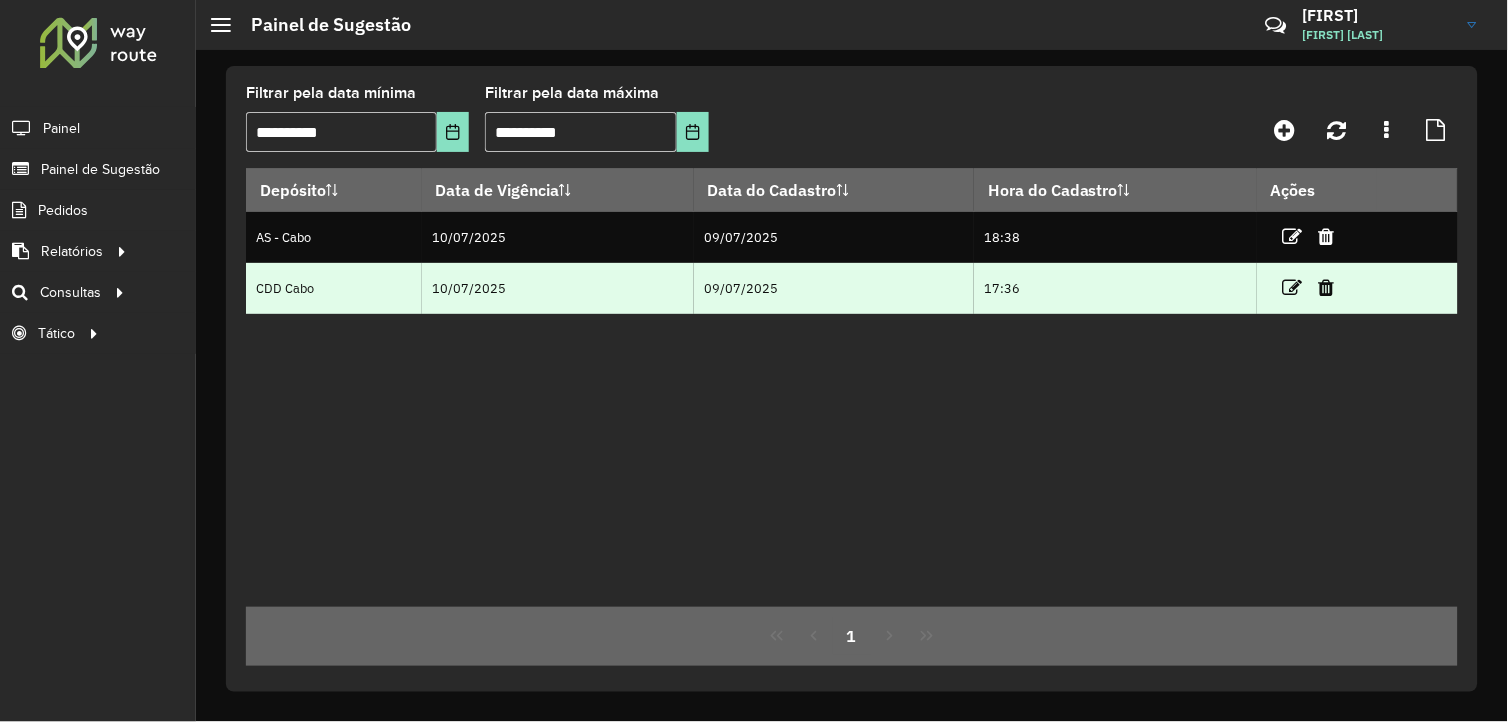 click on "CDD Cabo" at bounding box center (334, 237) 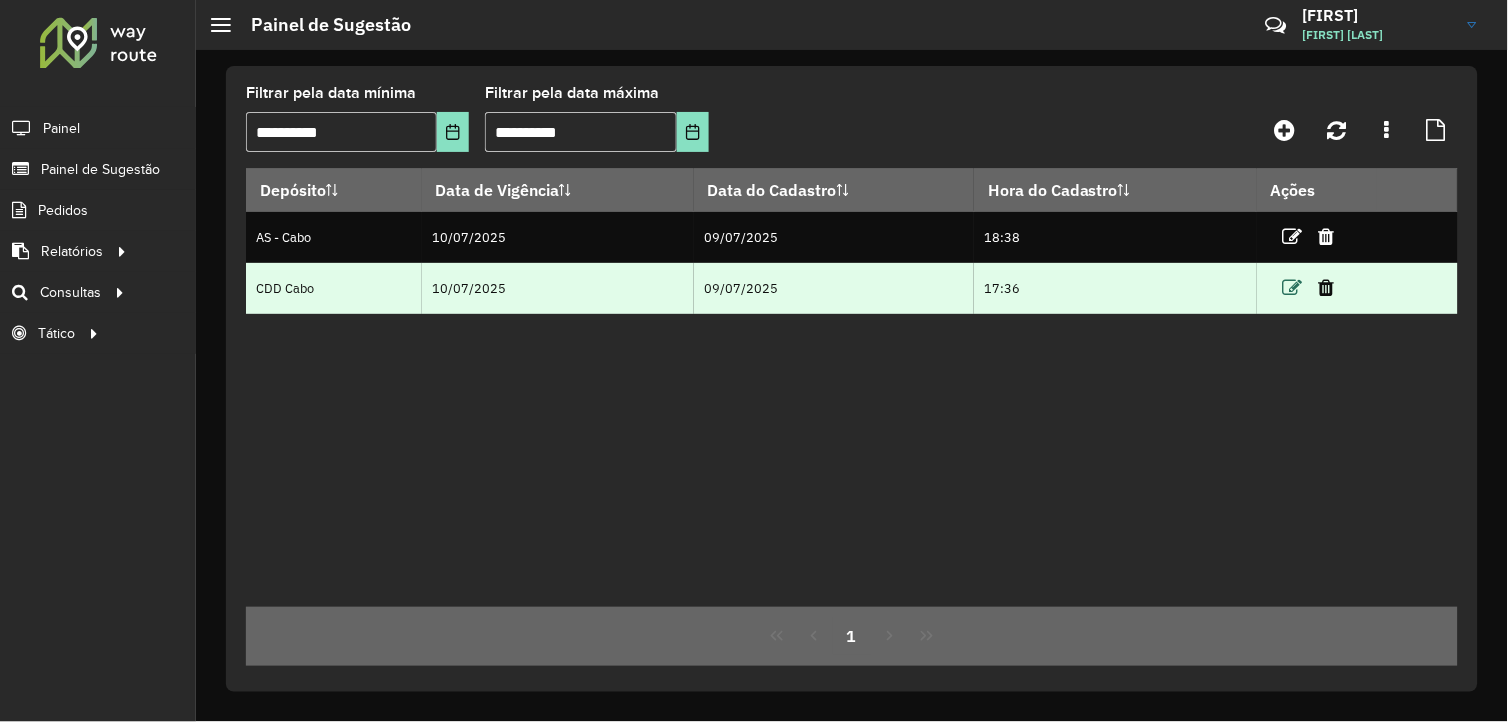click at bounding box center [1293, 237] 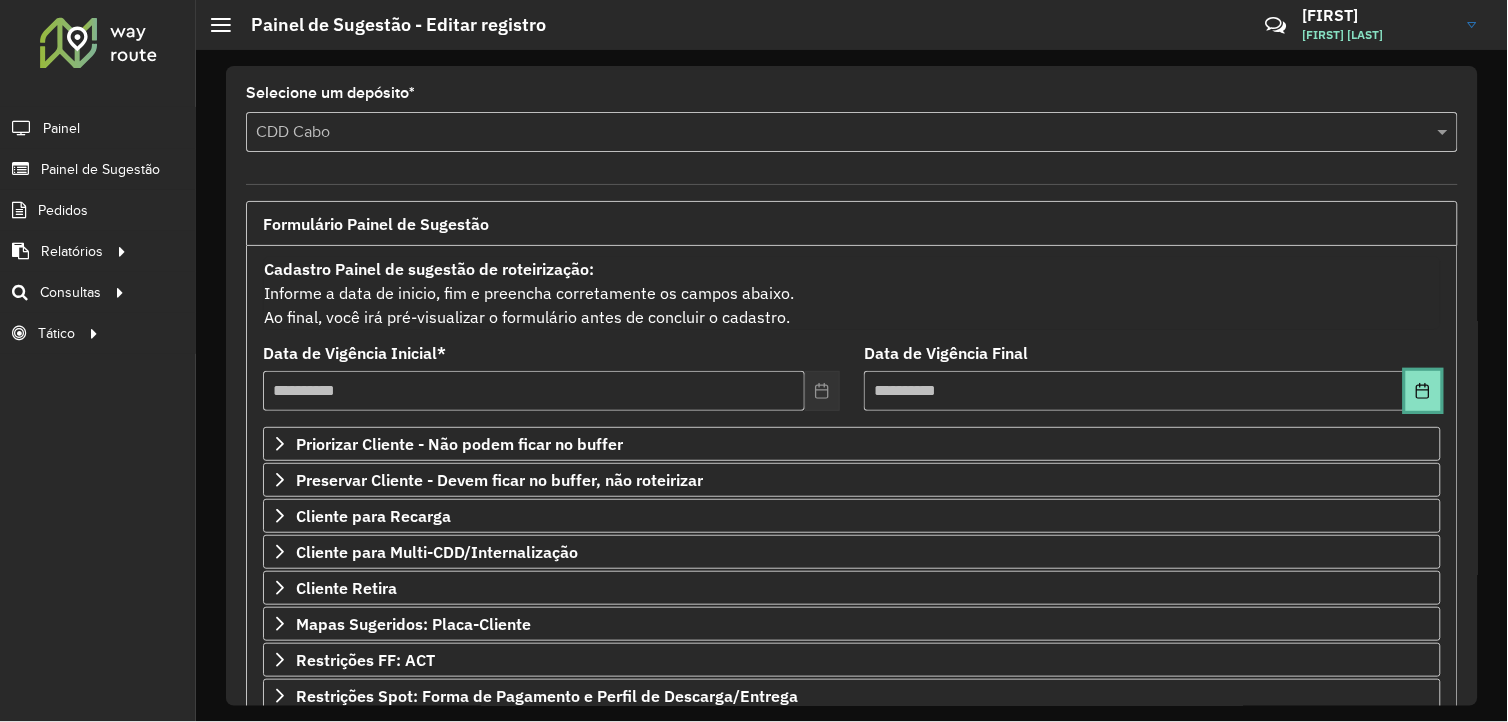 click at bounding box center [1423, 391] 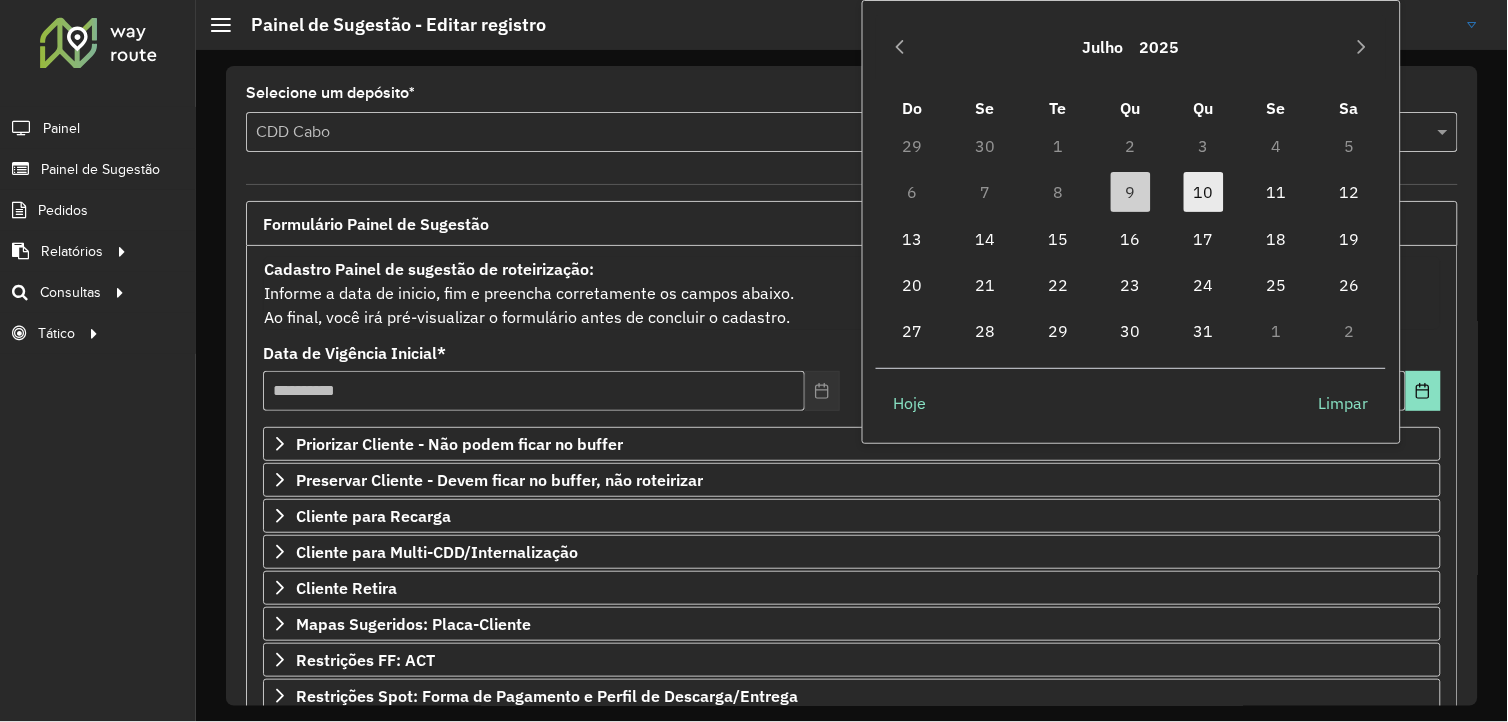 click on "10" at bounding box center (1204, 192) 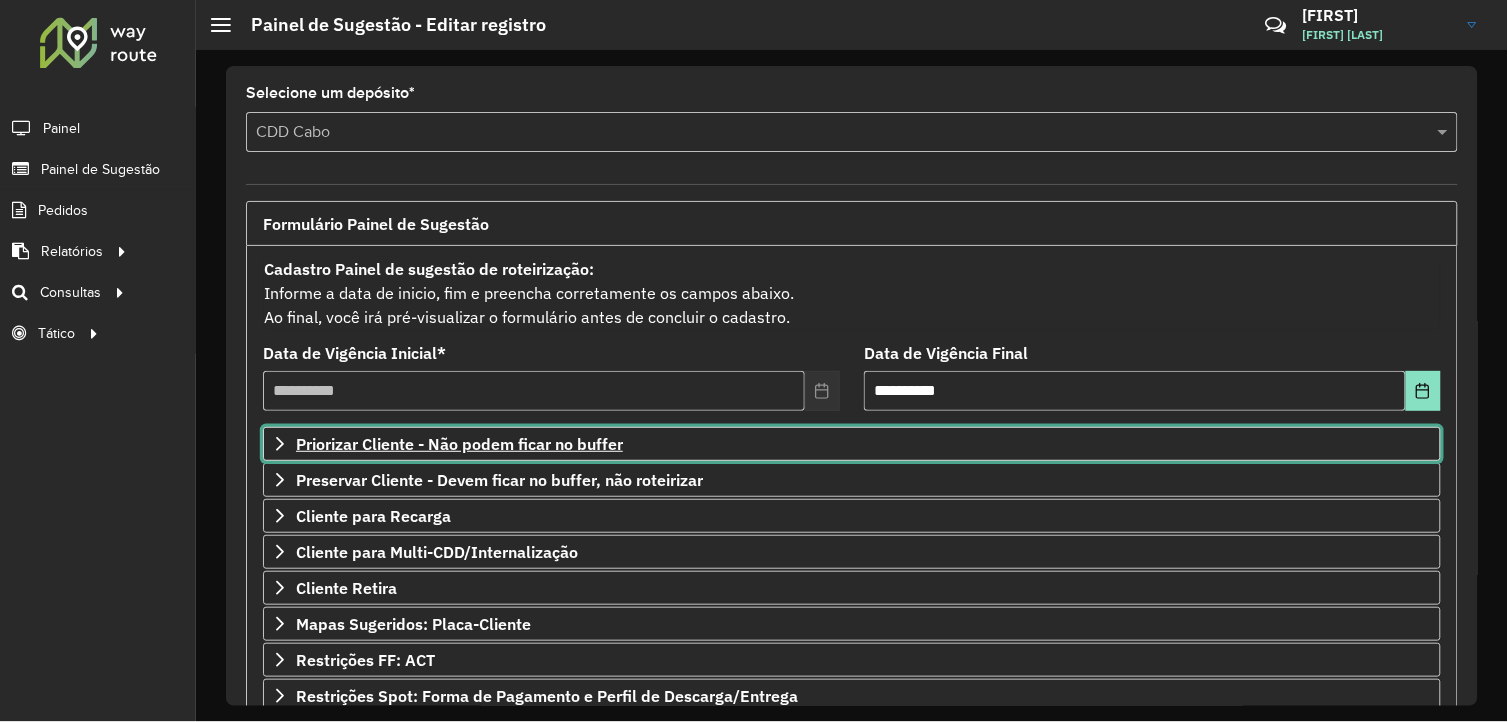click at bounding box center [280, 444] 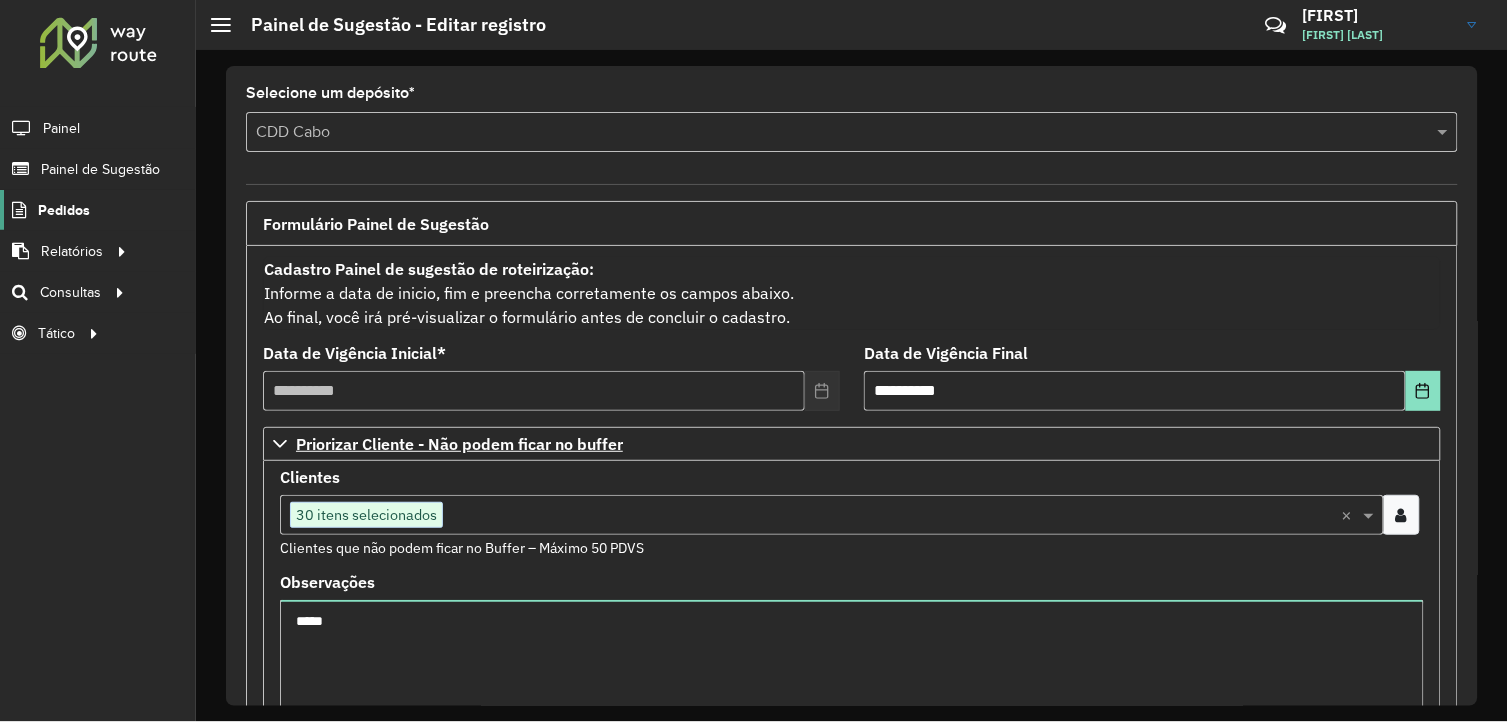 click on "Pedidos" at bounding box center [64, 210] 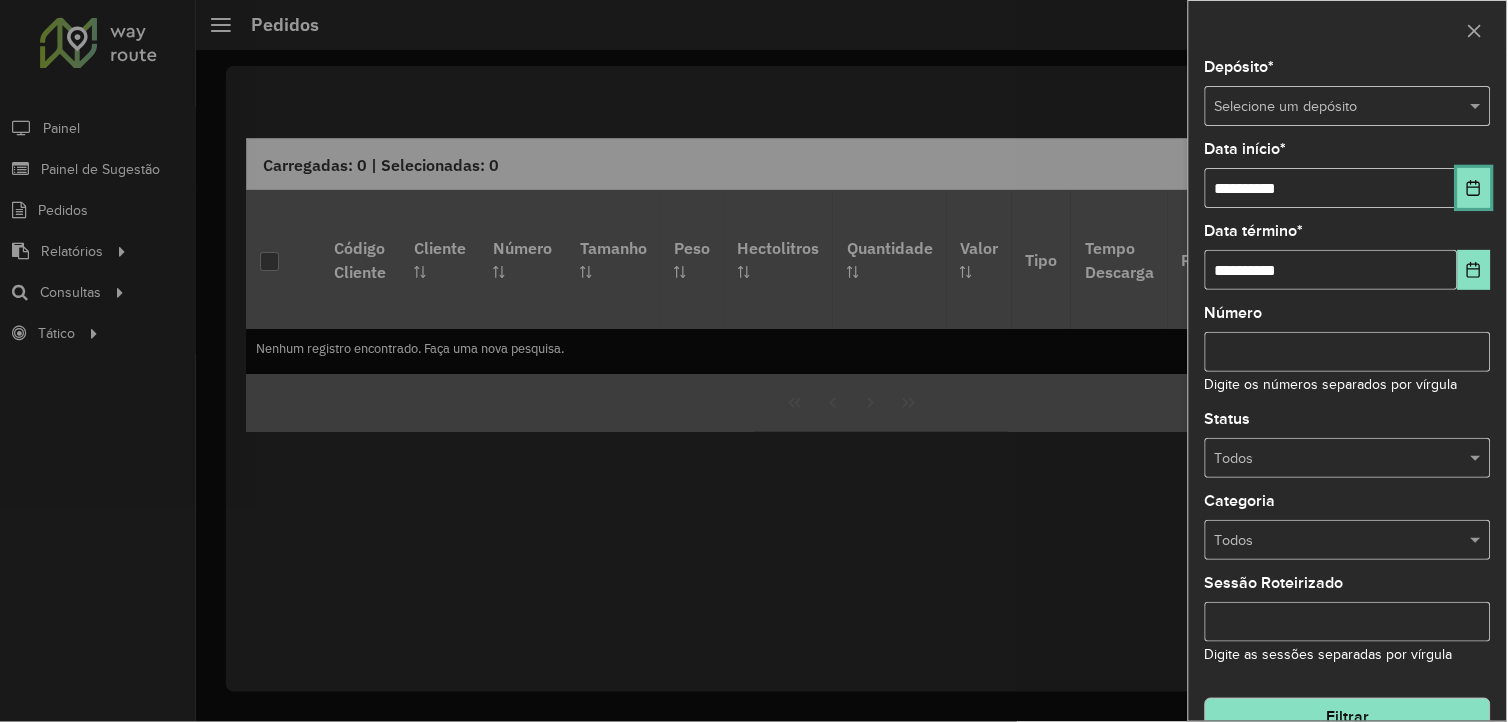 click at bounding box center [1474, 188] 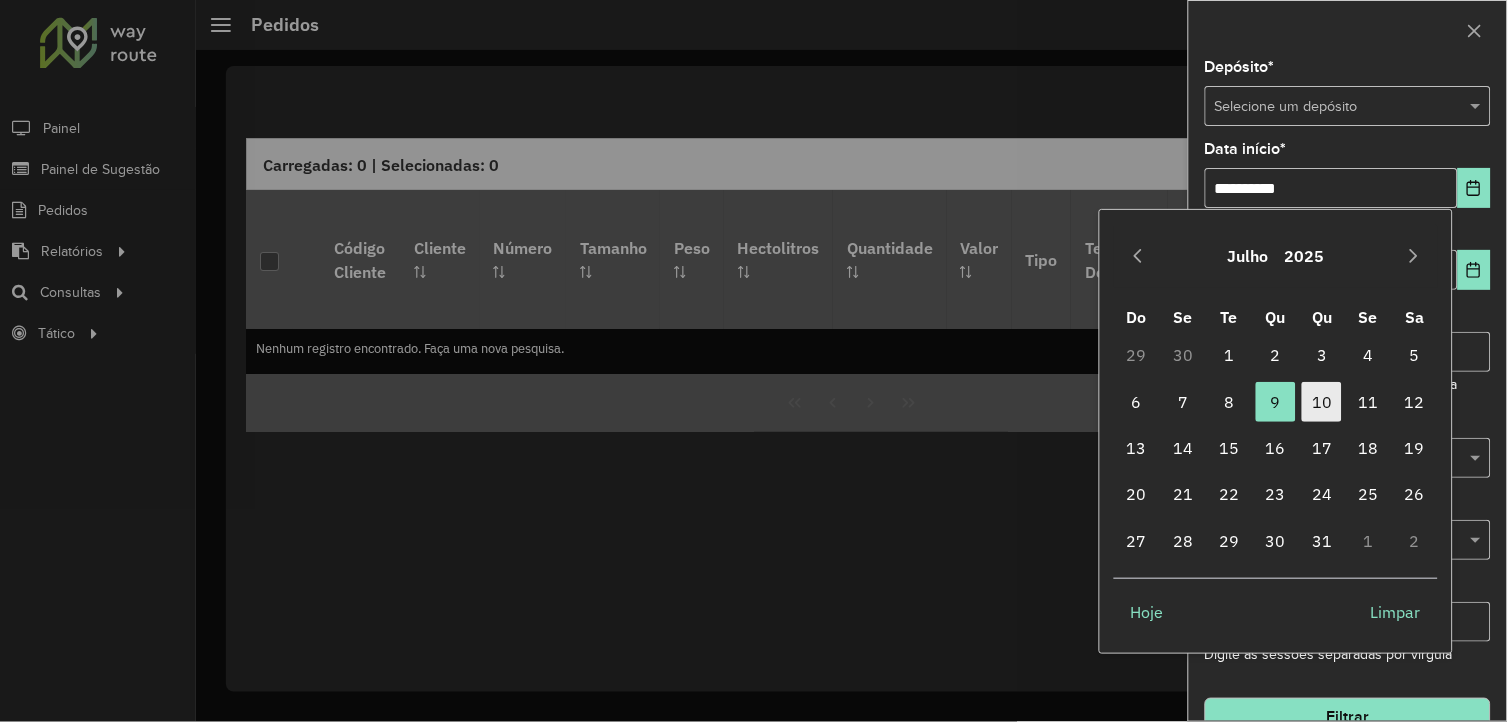 click on "10" at bounding box center (1322, 402) 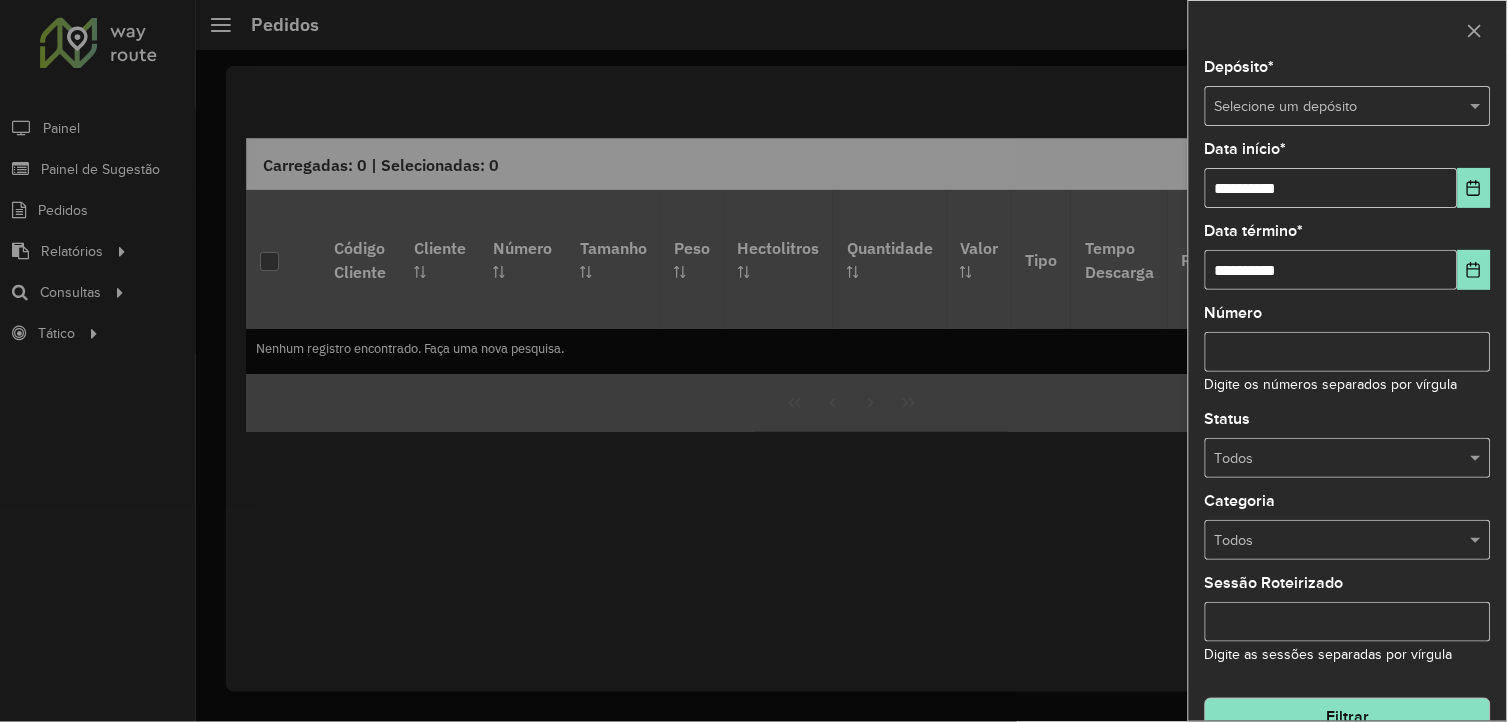 click on "Filtrar" at bounding box center [1348, 717] 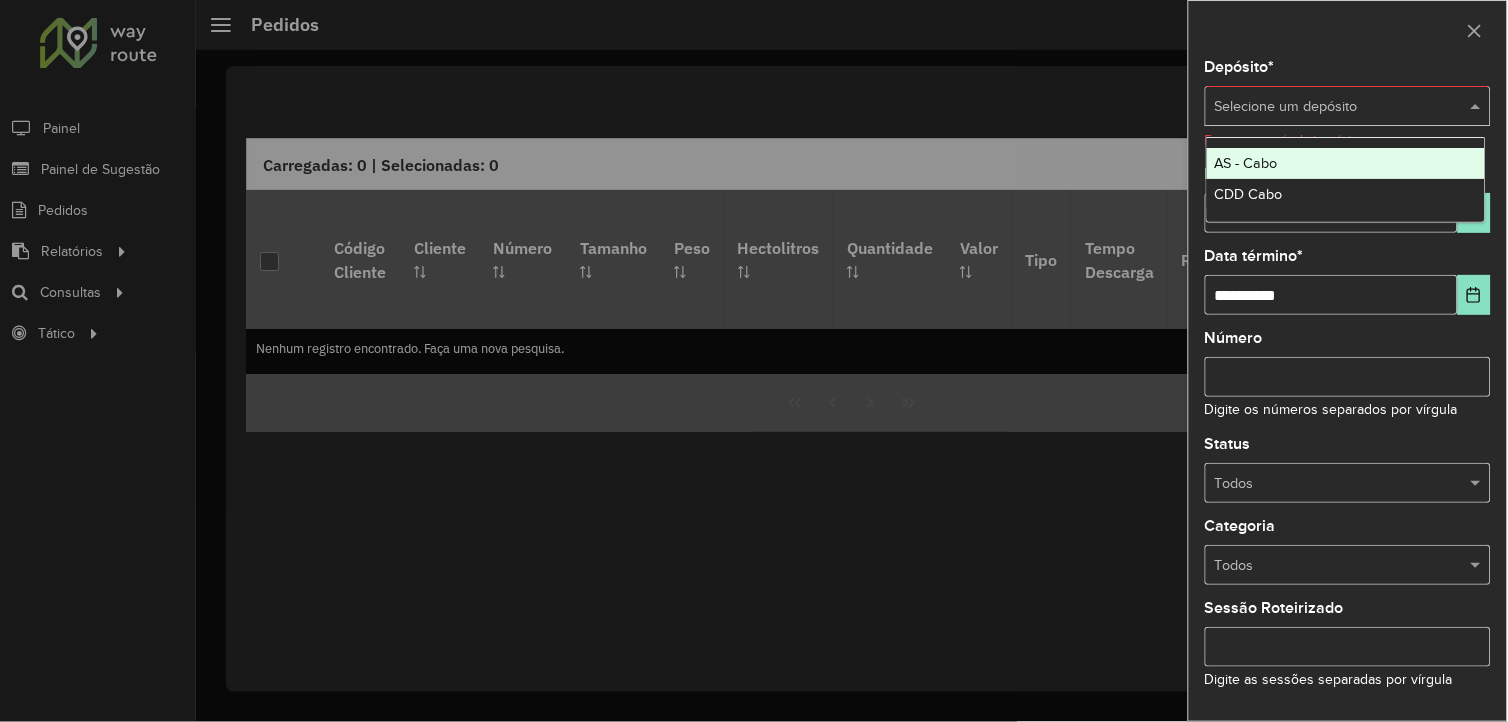 click at bounding box center [1328, 107] 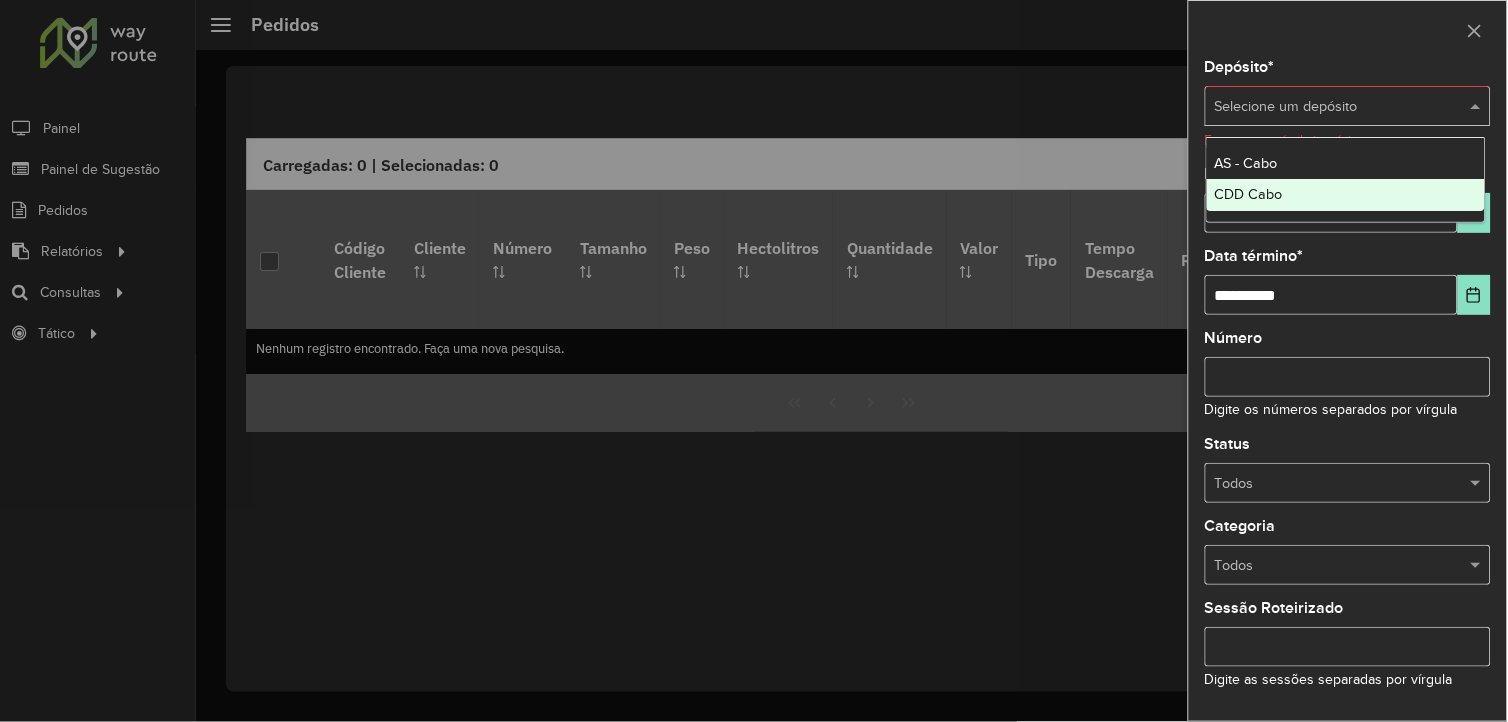 click on "CDD Cabo" at bounding box center [1346, 195] 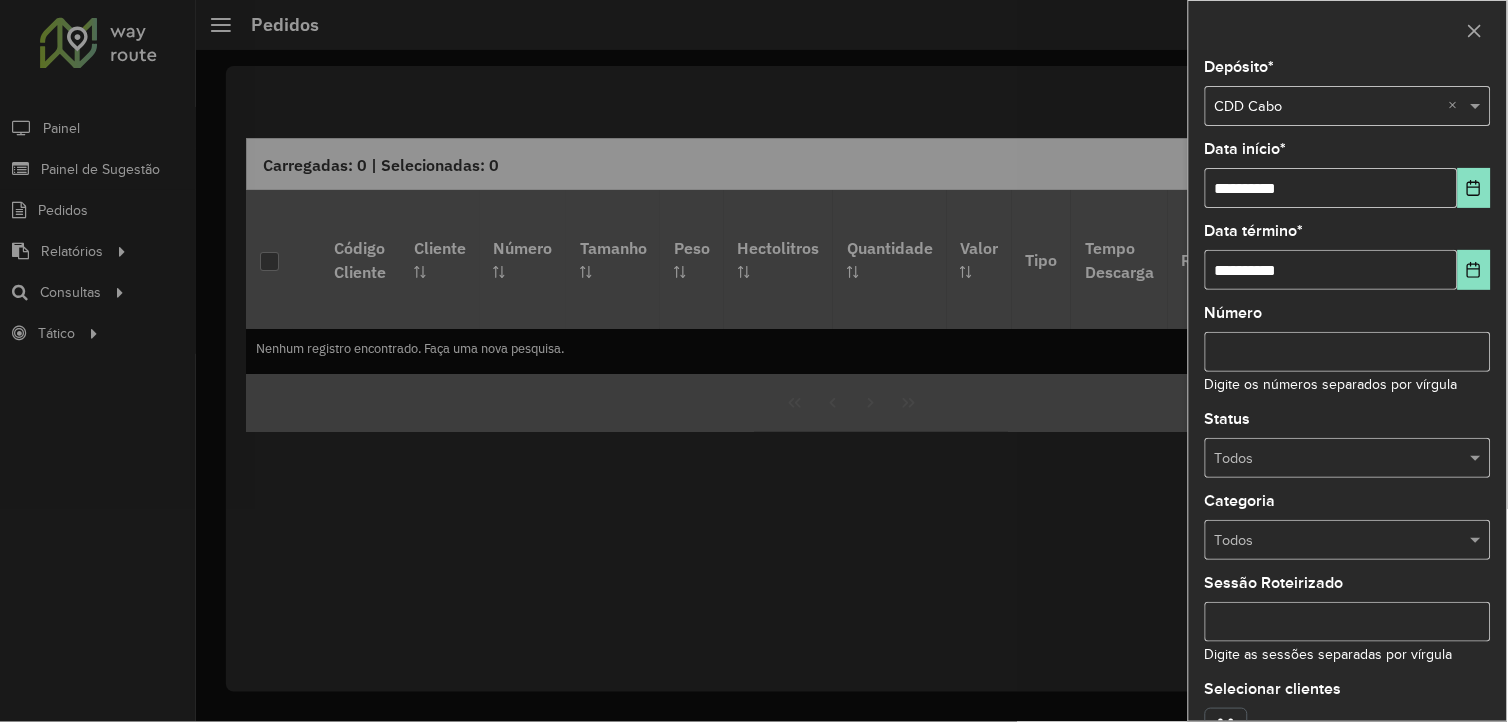click at bounding box center [1226, 727] 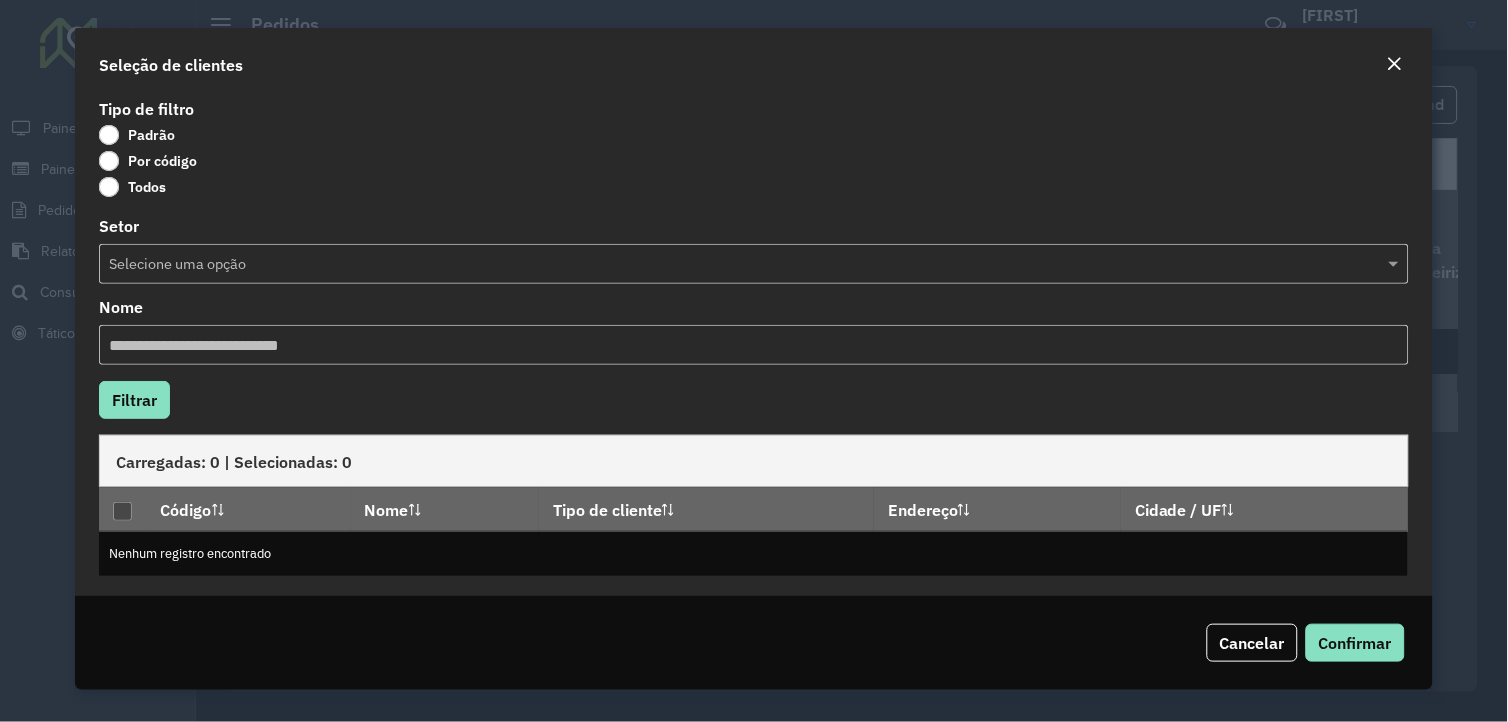 click on "Todos" at bounding box center (132, 187) 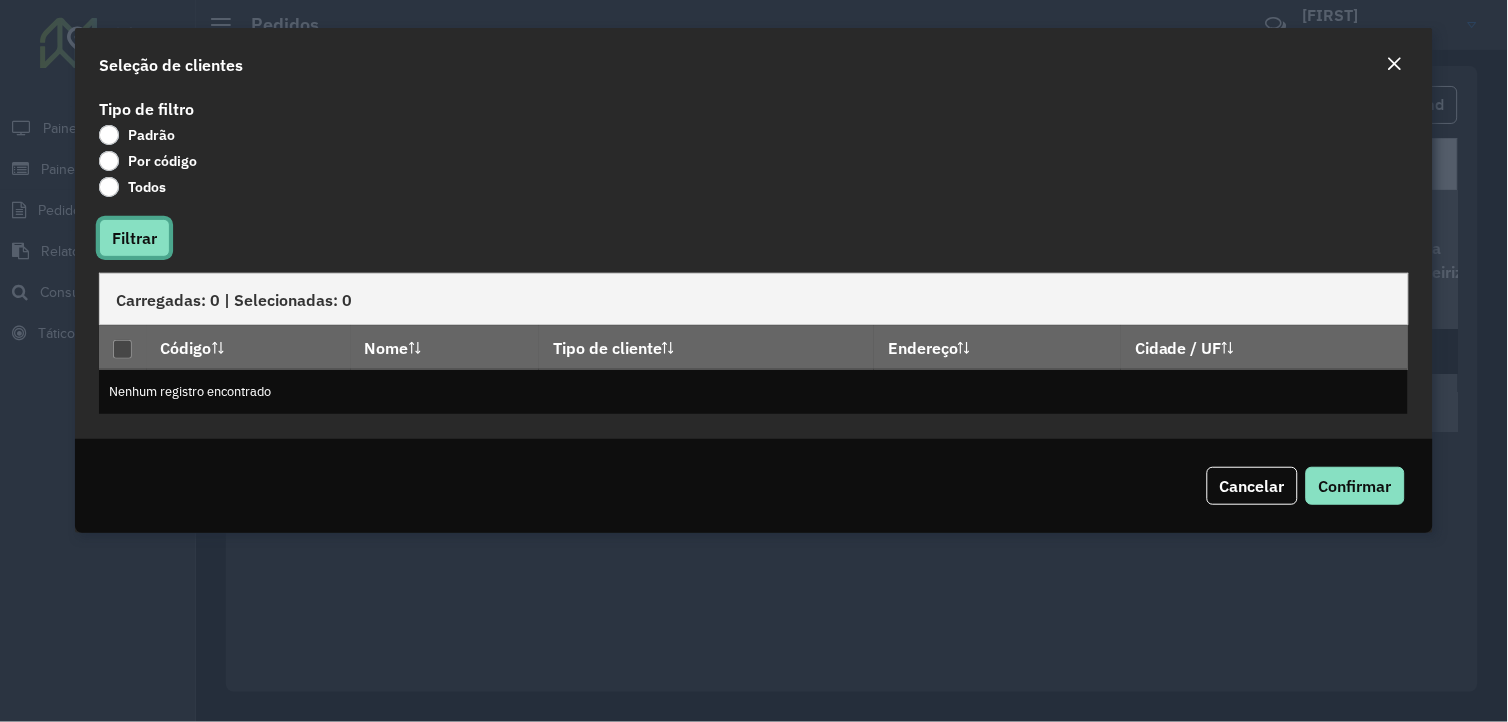click on "Filtrar" at bounding box center (134, 238) 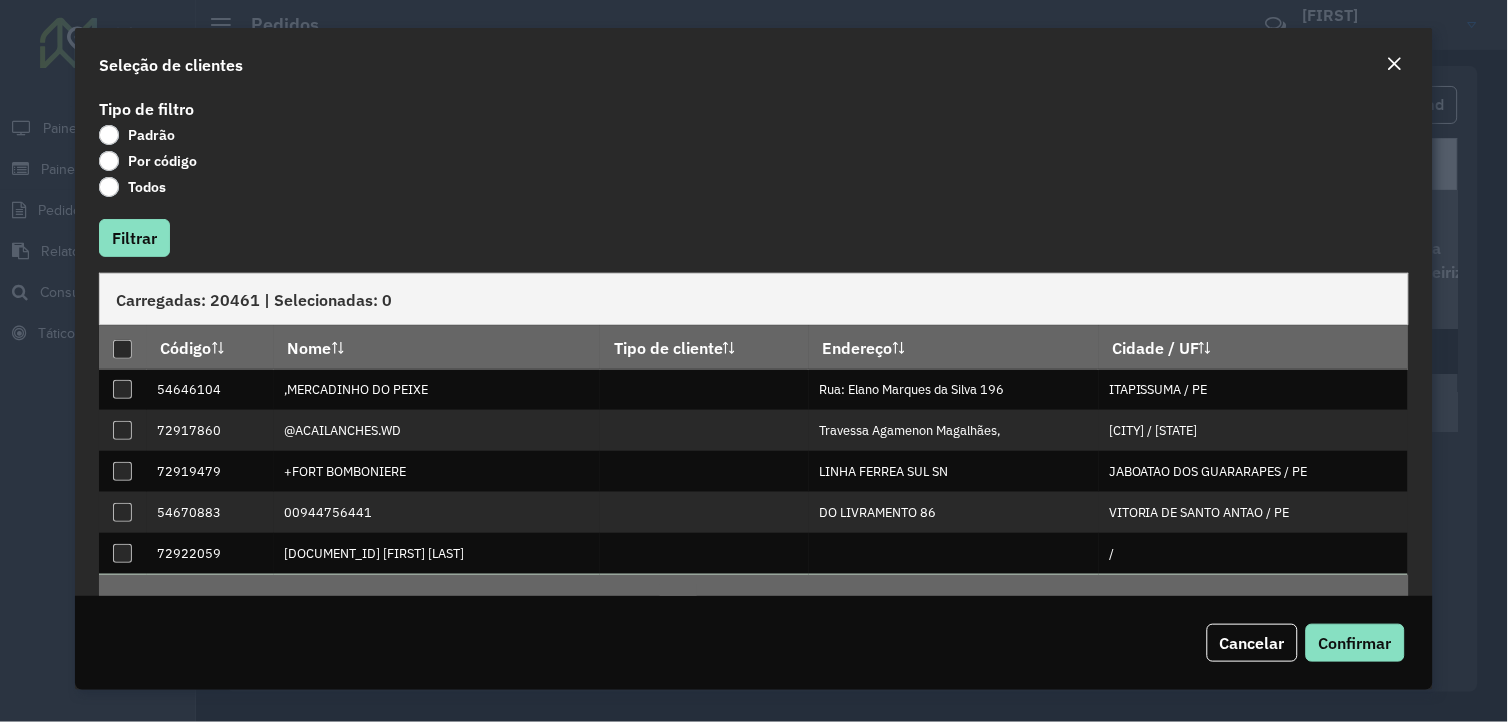 drag, startPoint x: 1403, startPoint y: 360, endPoint x: 1317, endPoint y: 573, distance: 229.70633 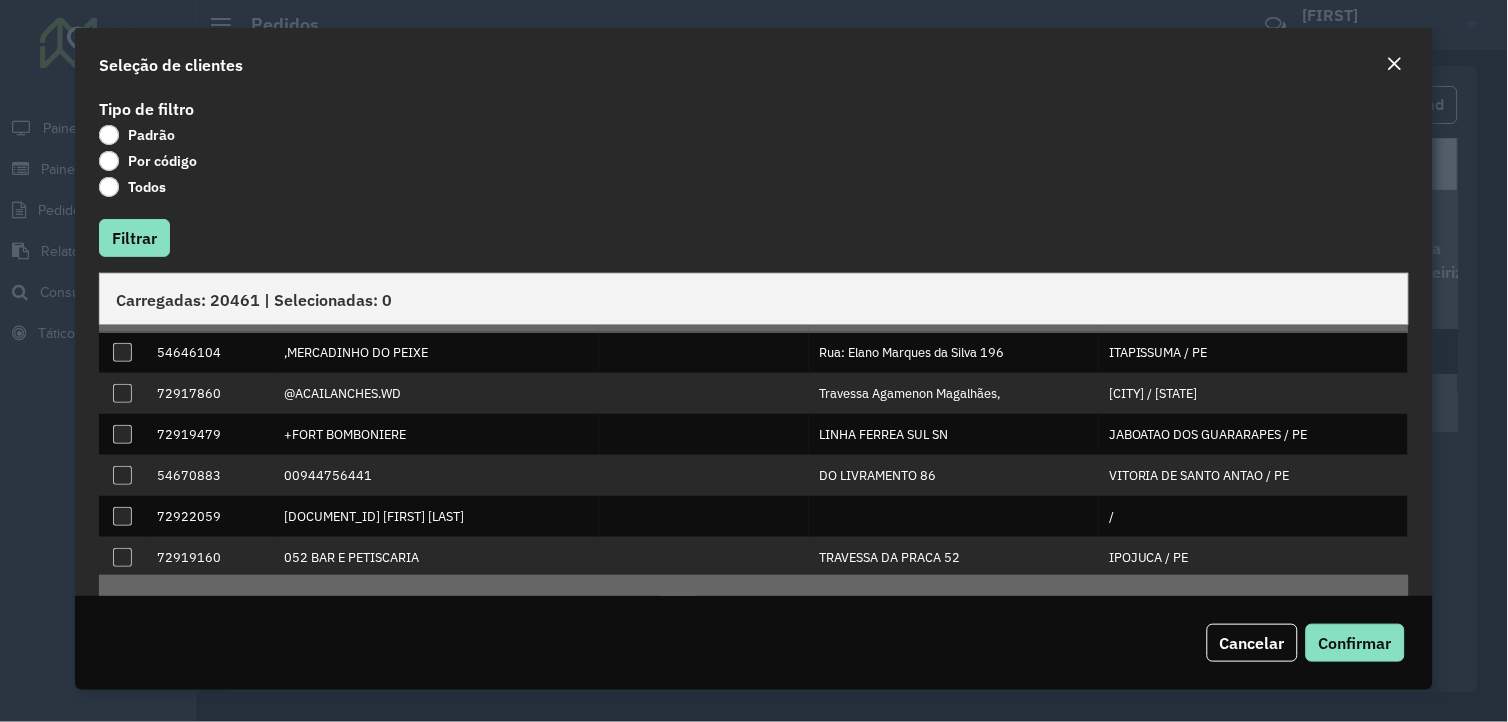 click at bounding box center (1395, 64) 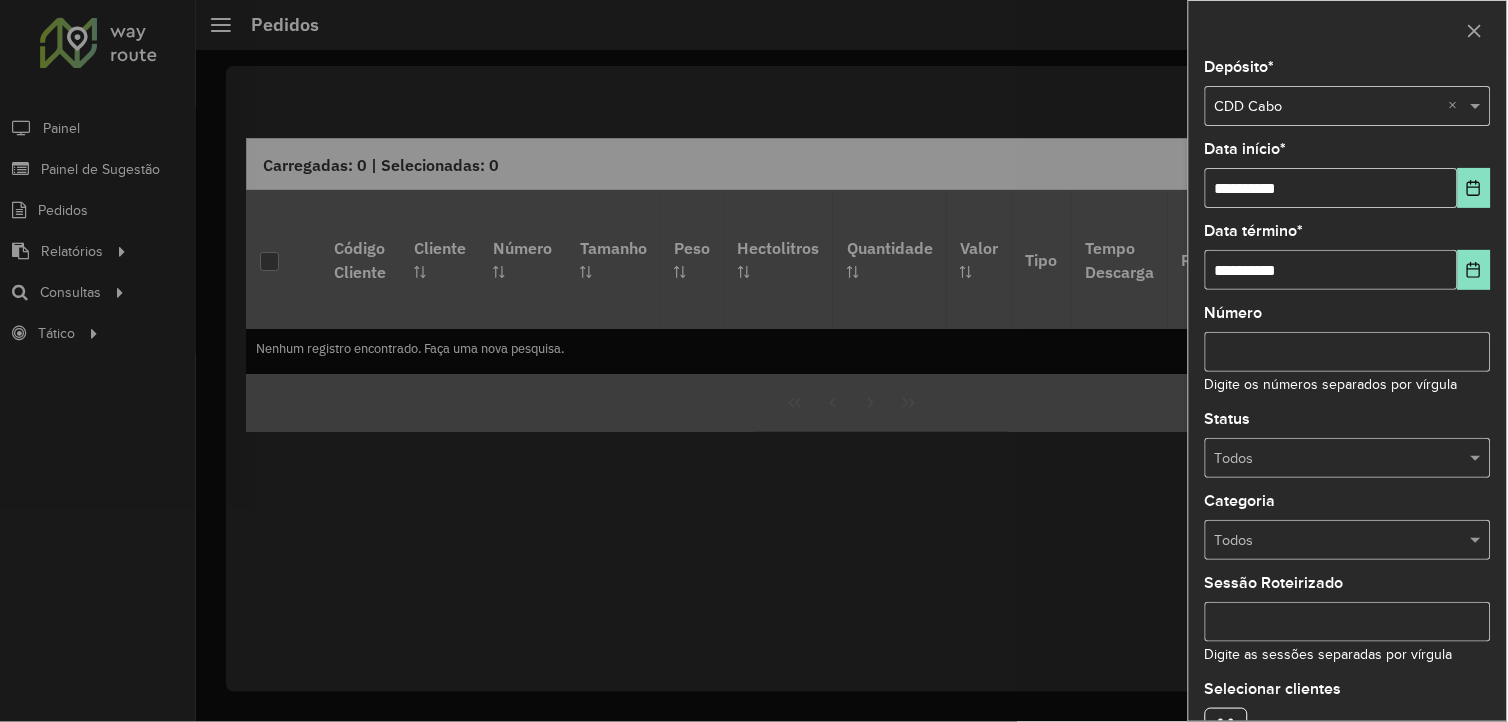 scroll, scrollTop: 28, scrollLeft: 0, axis: vertical 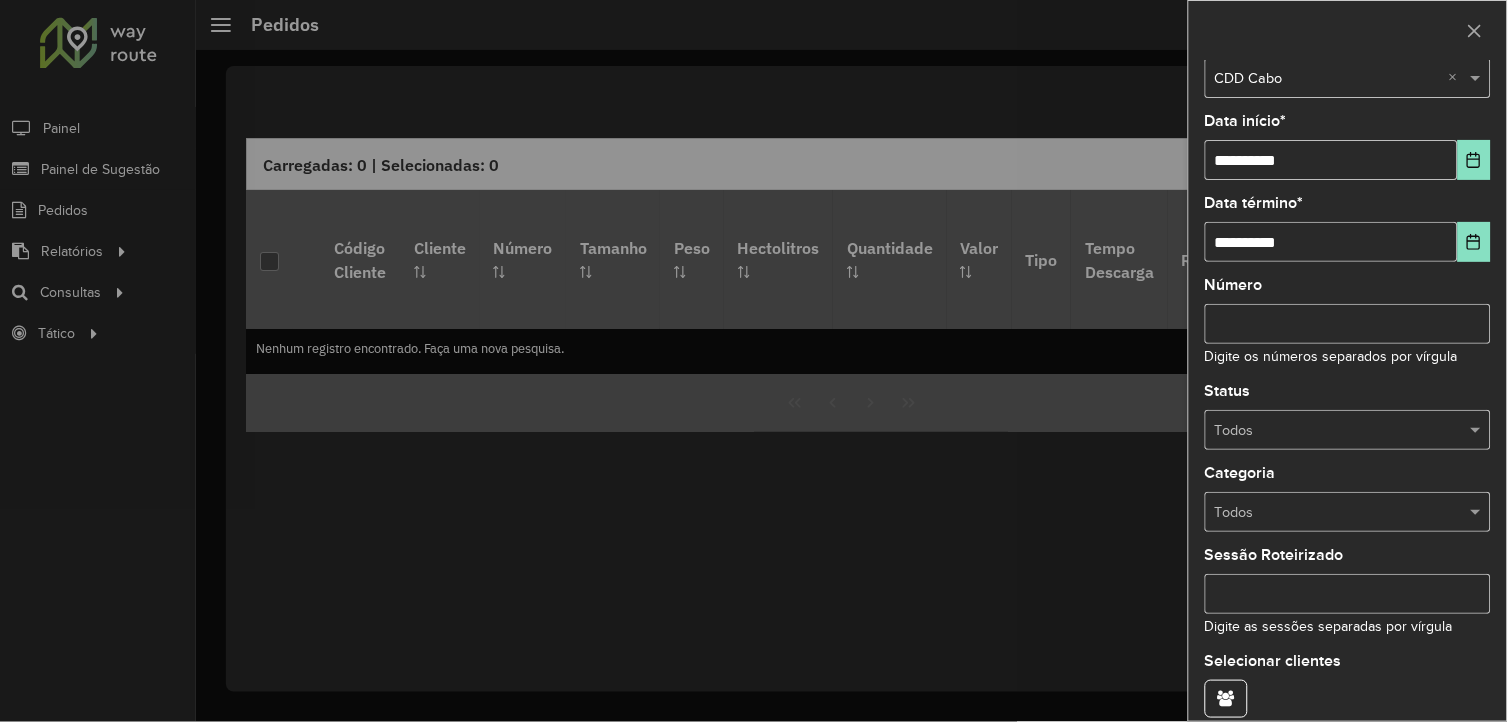 click at bounding box center [754, 361] 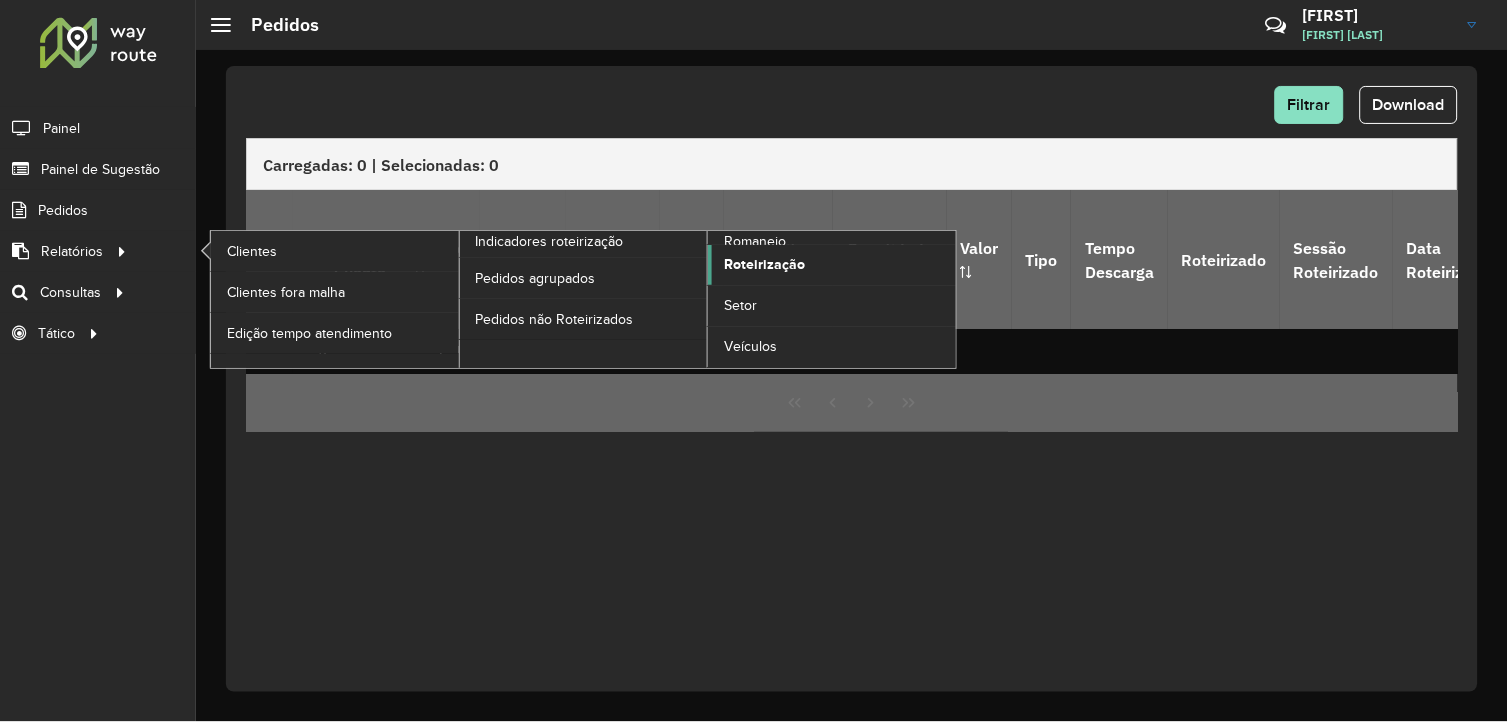 click on "Roteirização" at bounding box center (764, 264) 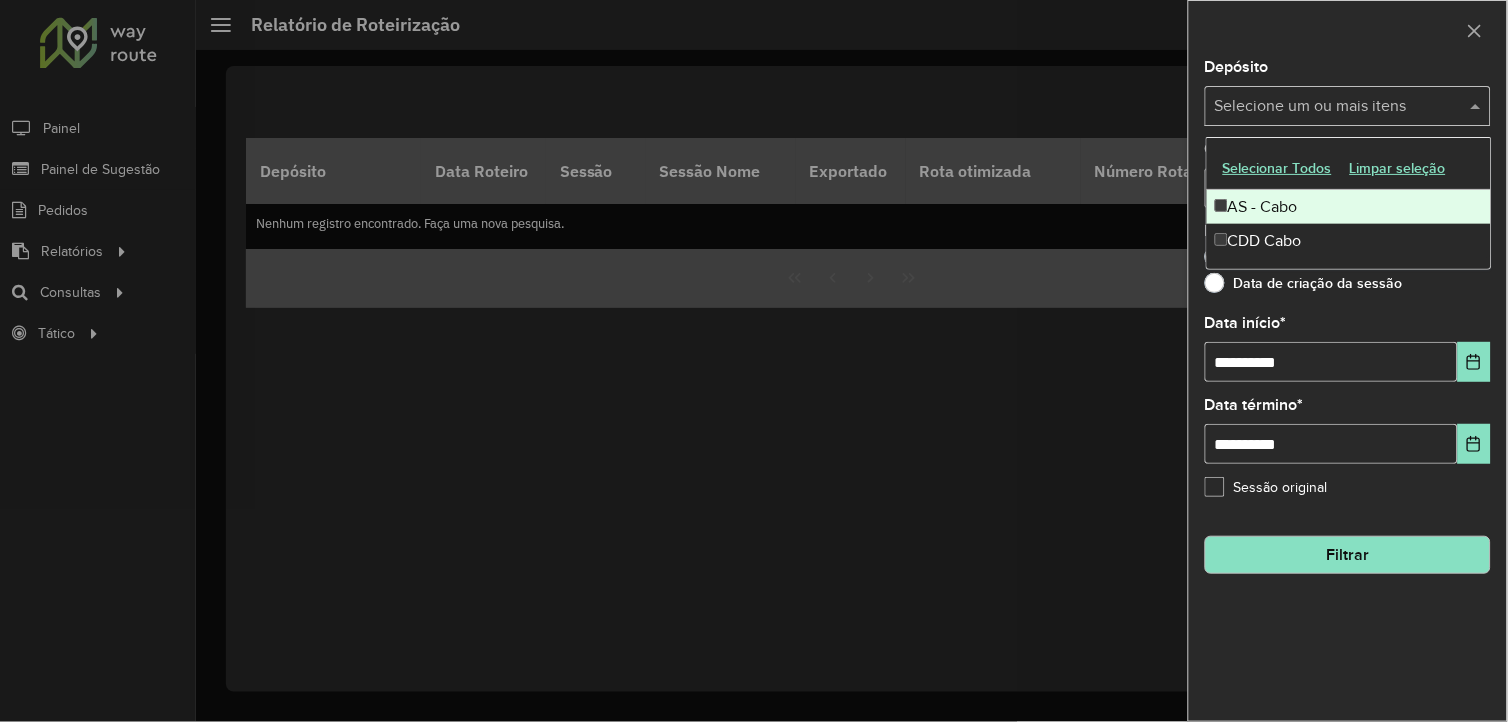 click at bounding box center (1338, 107) 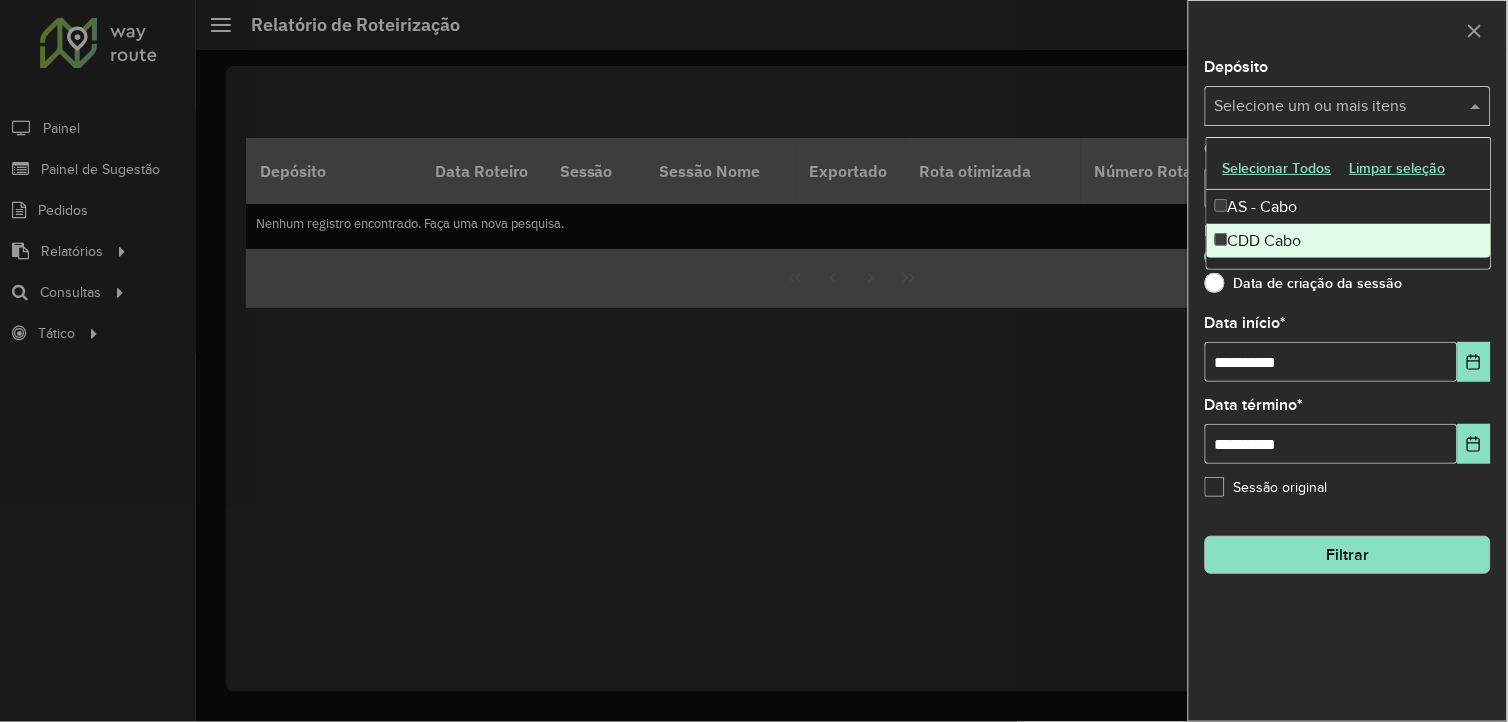 click on "CDD Cabo" at bounding box center (1349, 241) 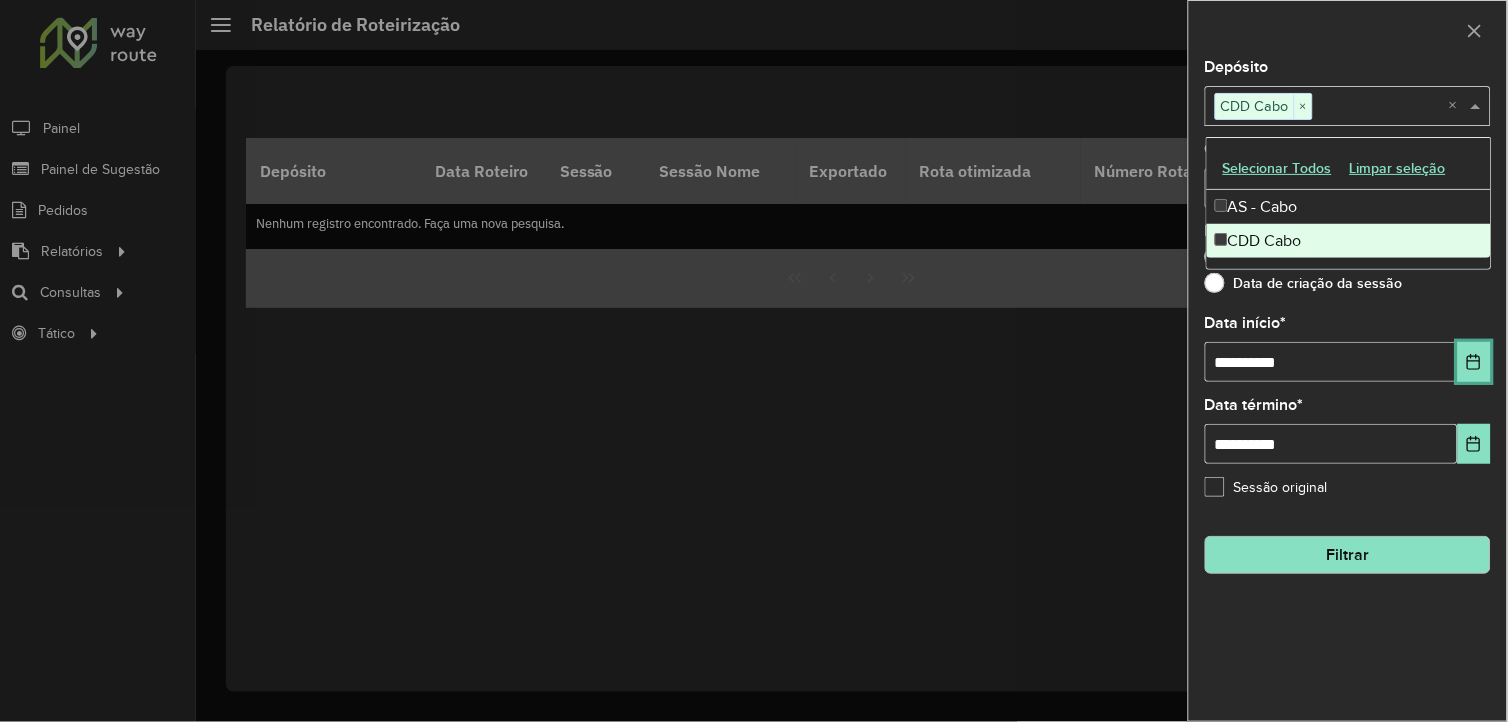click at bounding box center (1474, 362) 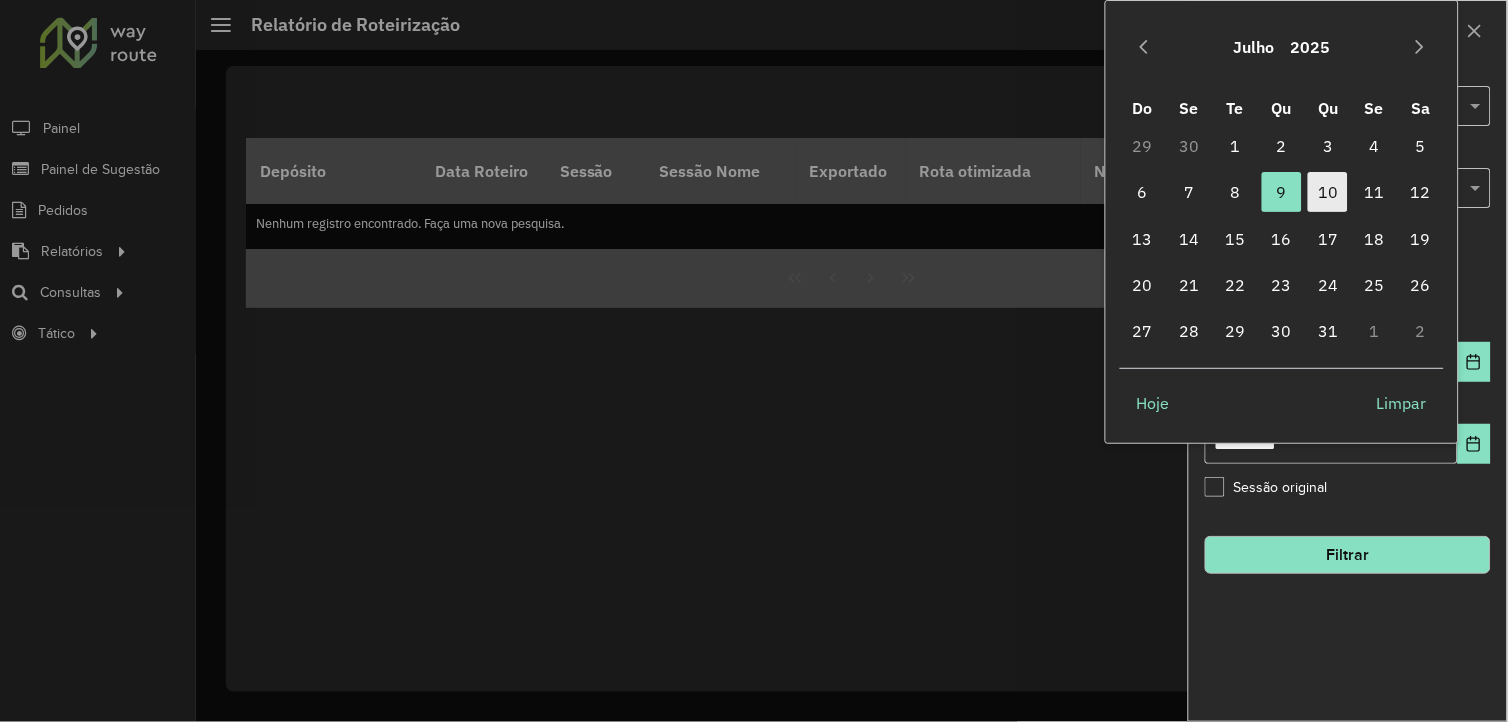 click on "10" at bounding box center (1328, 192) 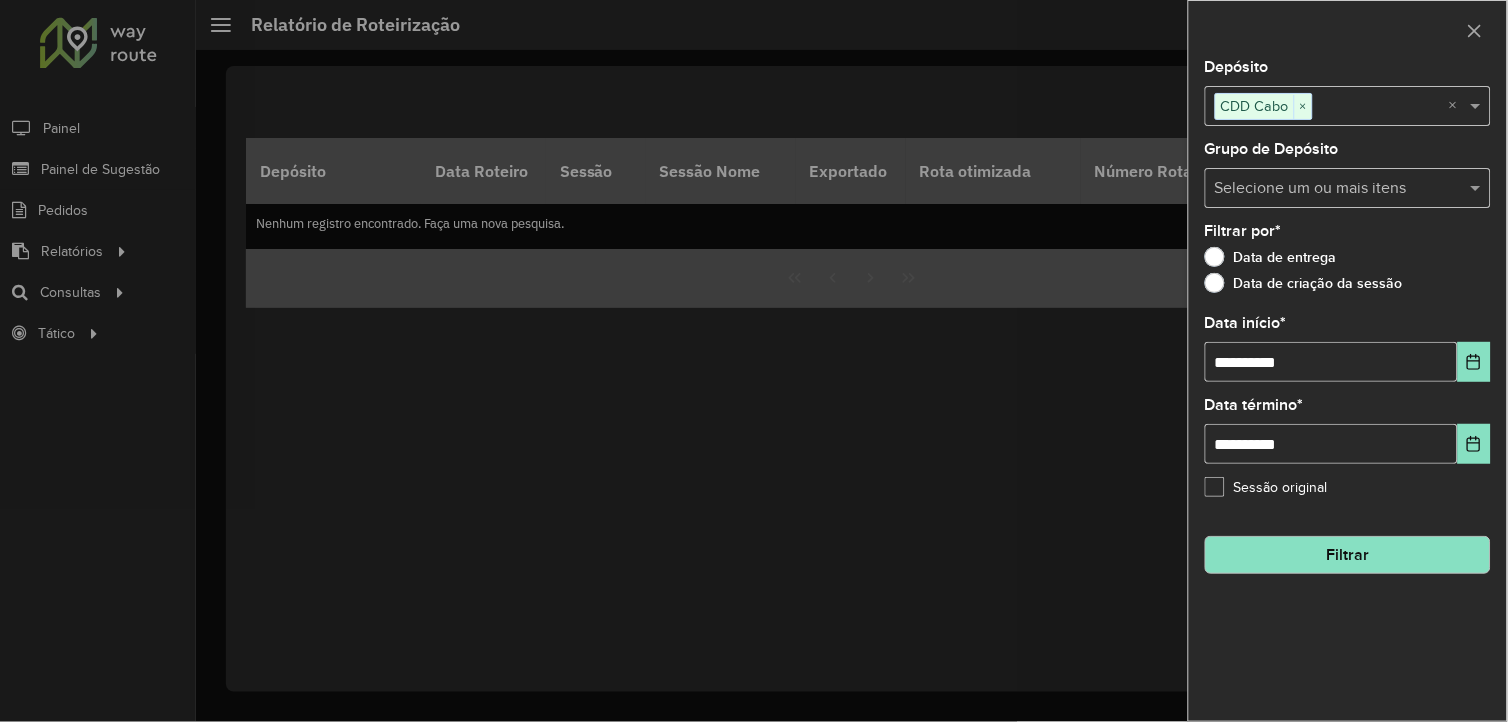click on "Filtrar" at bounding box center [1348, 555] 